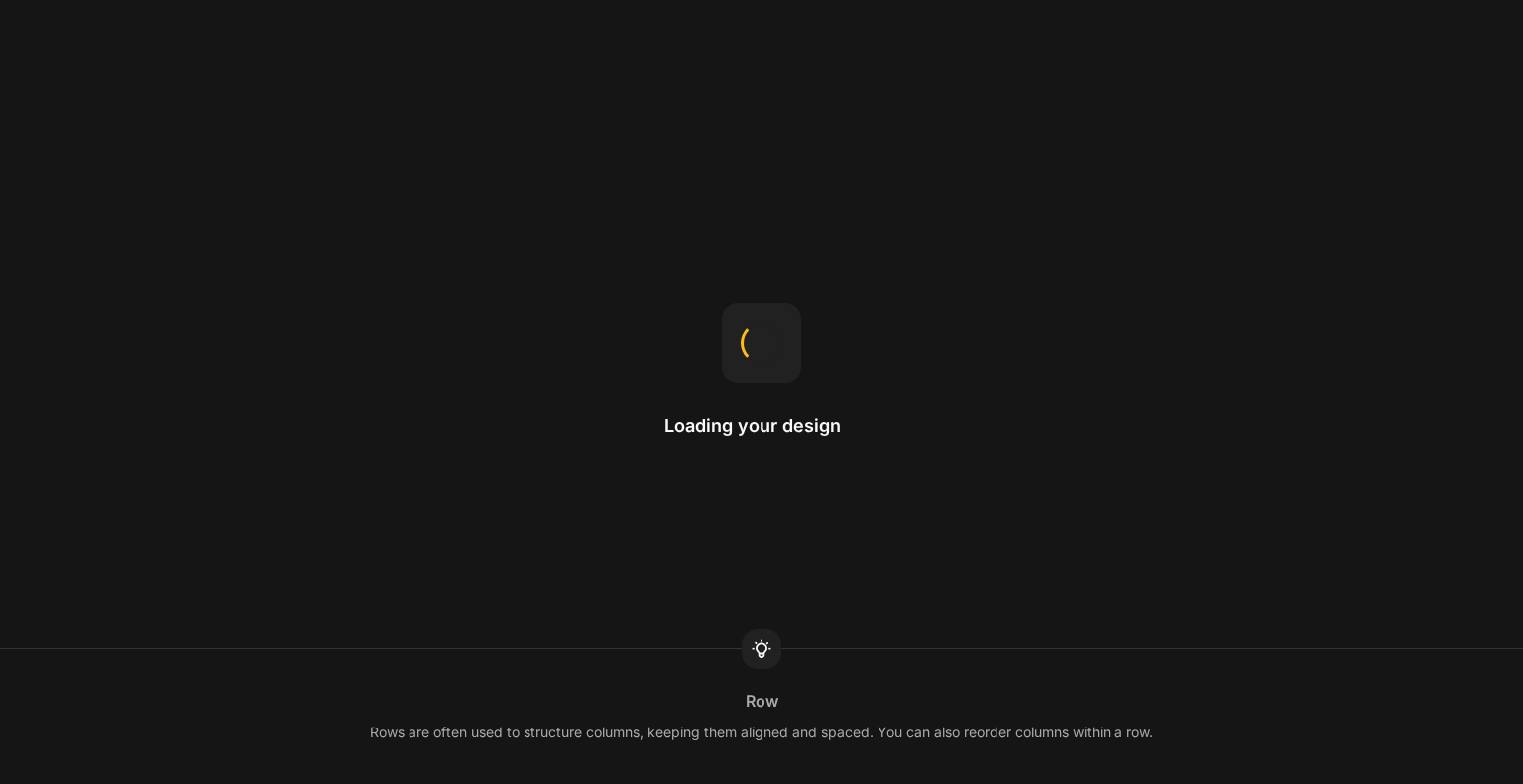 scroll, scrollTop: 0, scrollLeft: 0, axis: both 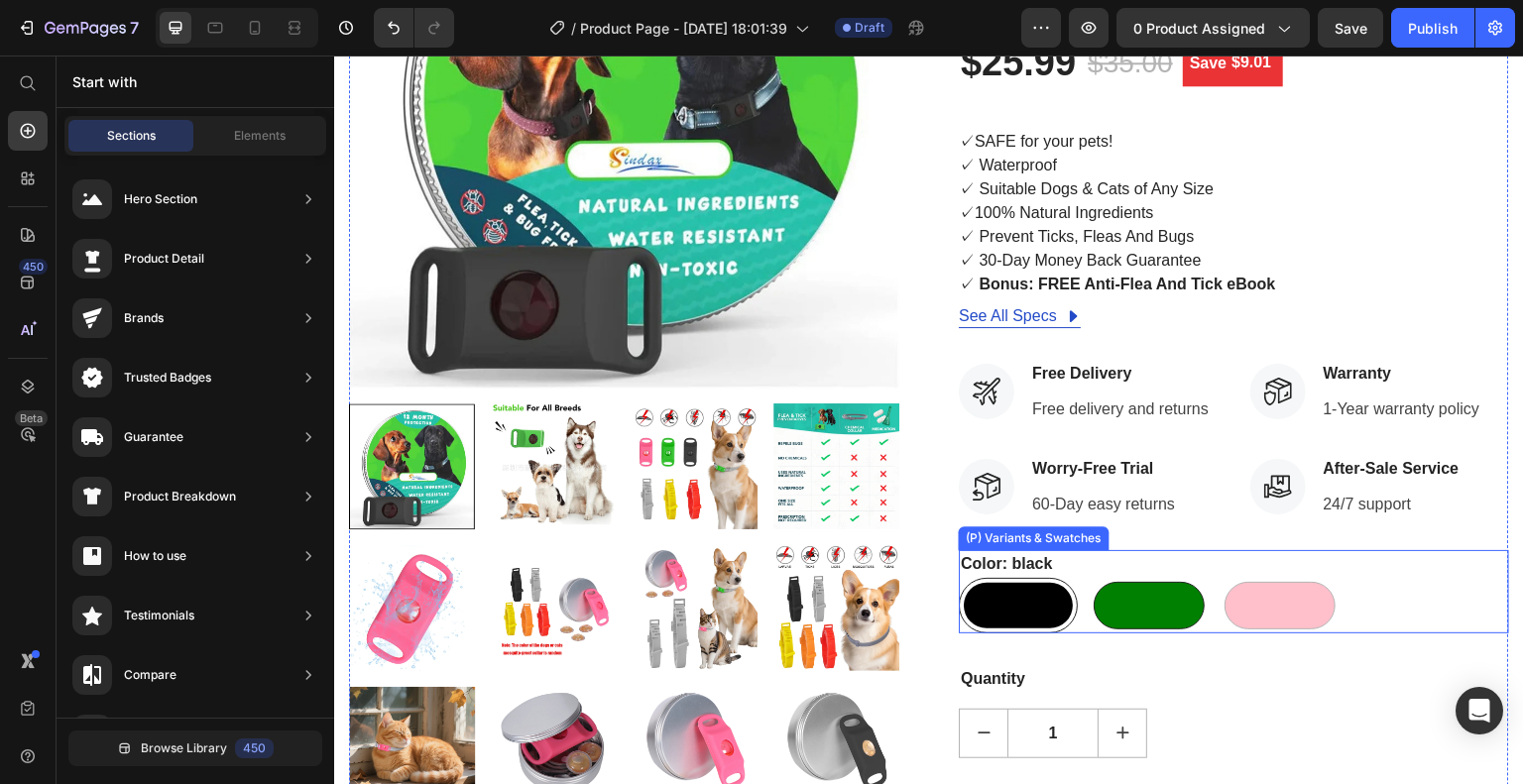 click at bounding box center (1149, 606) 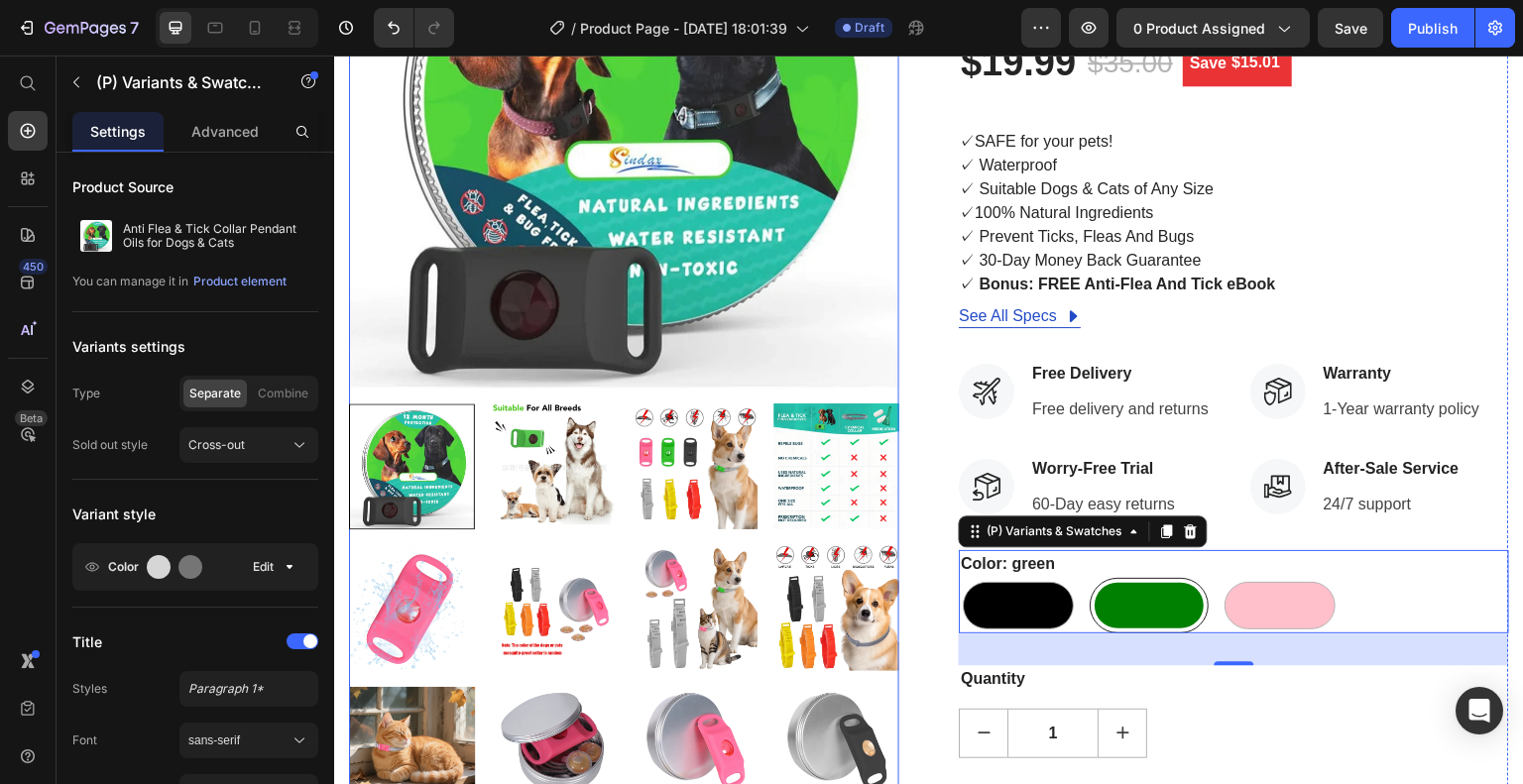 click at bounding box center (553, 466) 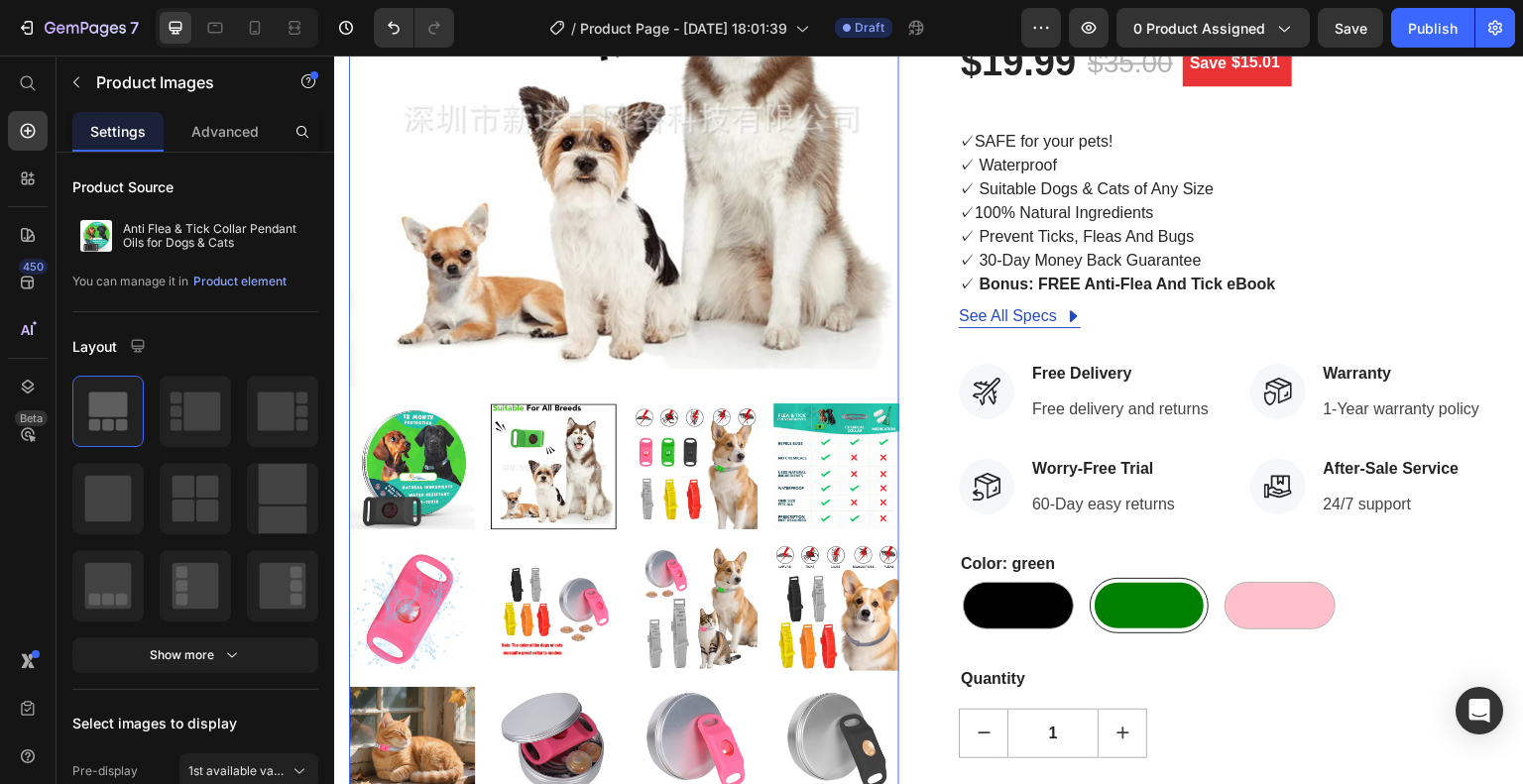 click at bounding box center [695, 466] 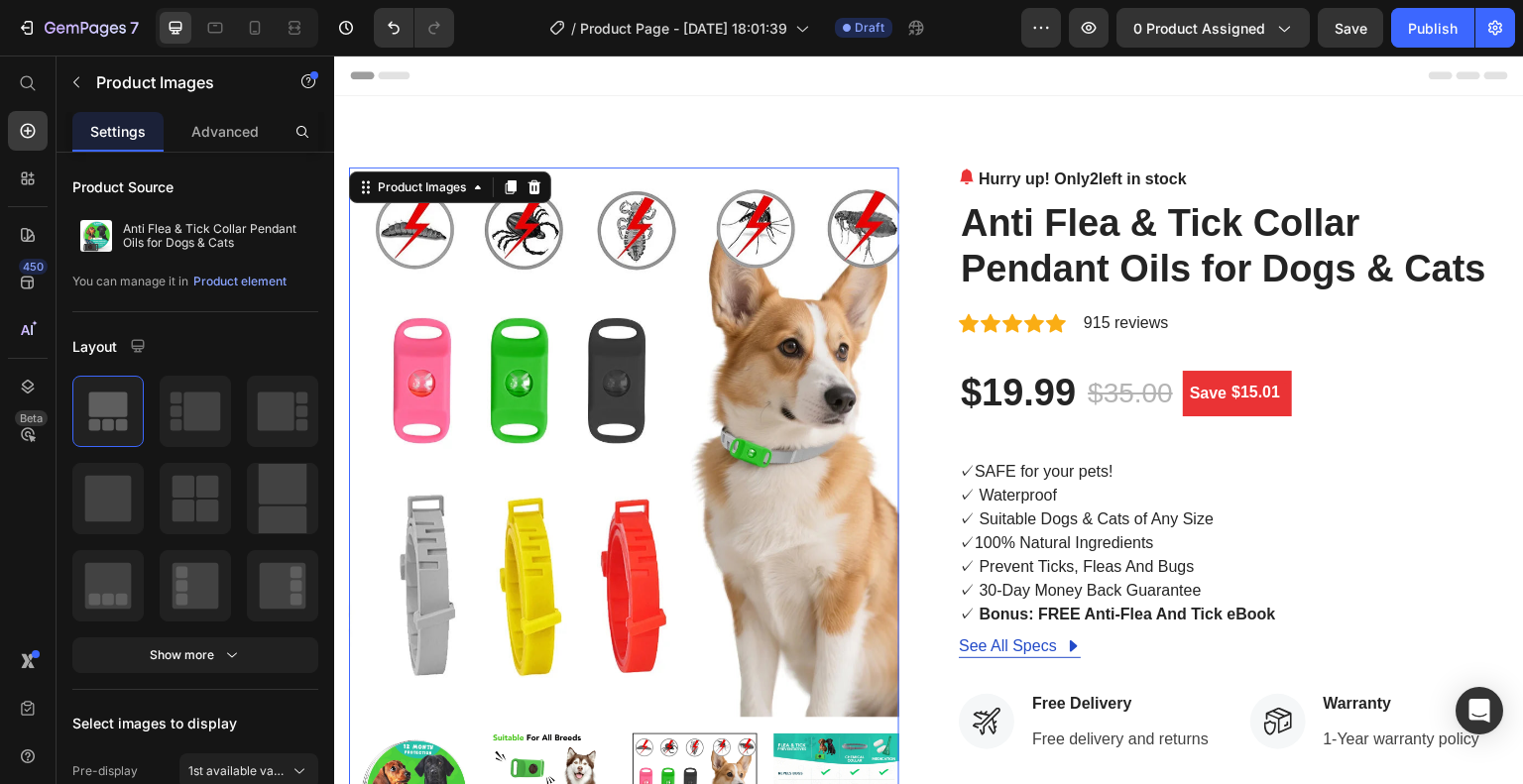 scroll, scrollTop: 330, scrollLeft: 0, axis: vertical 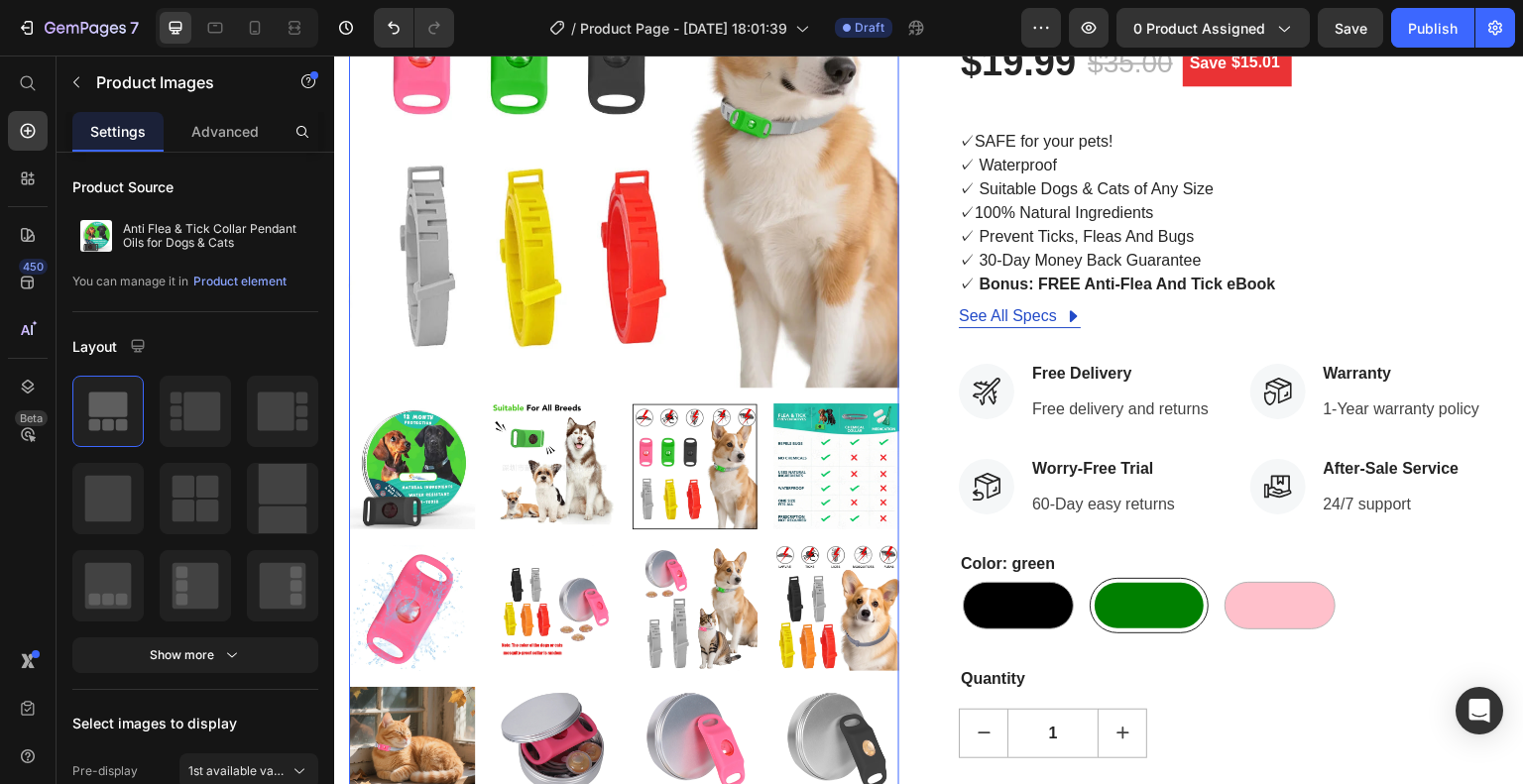 click at bounding box center [624, 678] 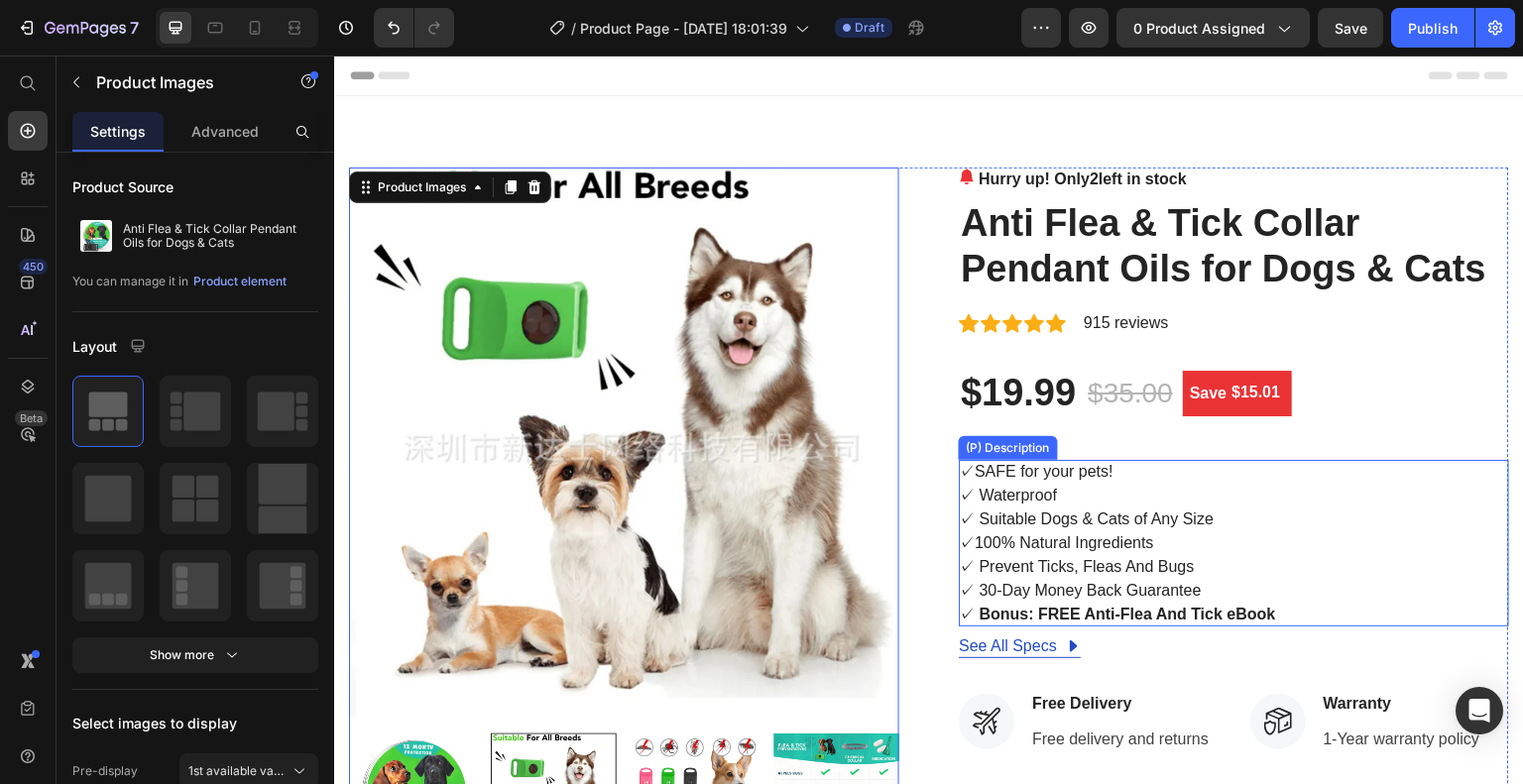 scroll, scrollTop: 330, scrollLeft: 0, axis: vertical 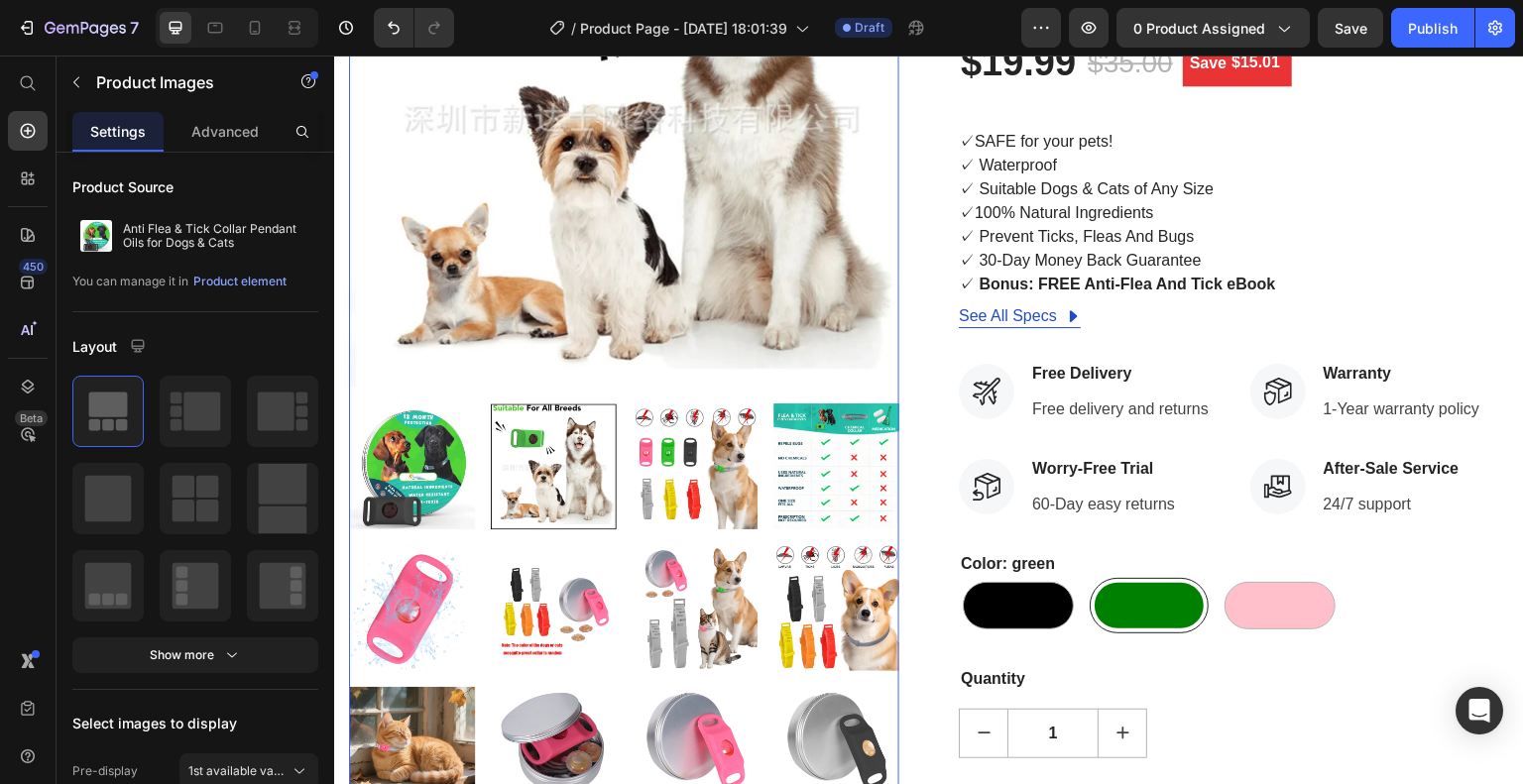 click at bounding box center [836, 466] 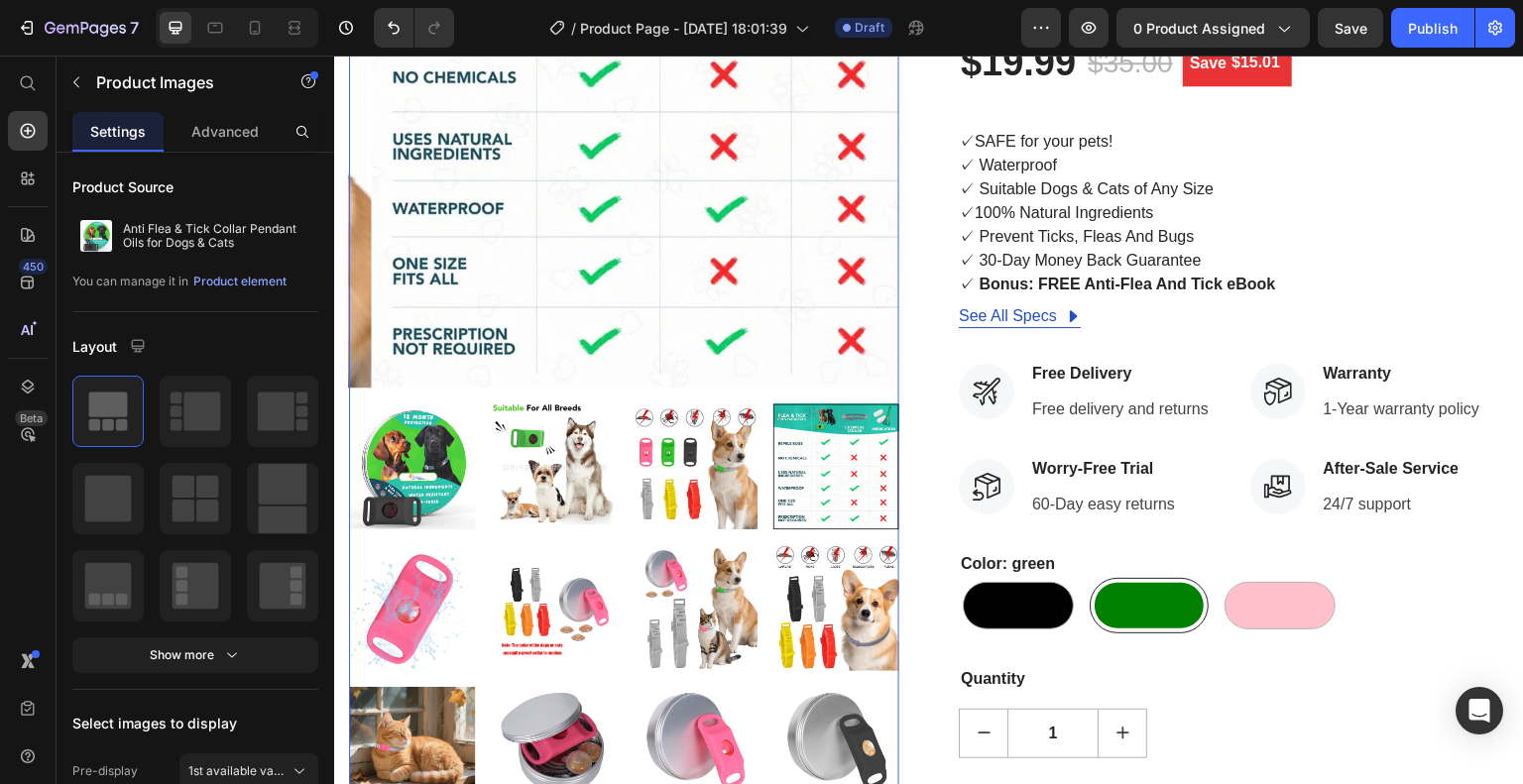 click at bounding box center (695, 466) 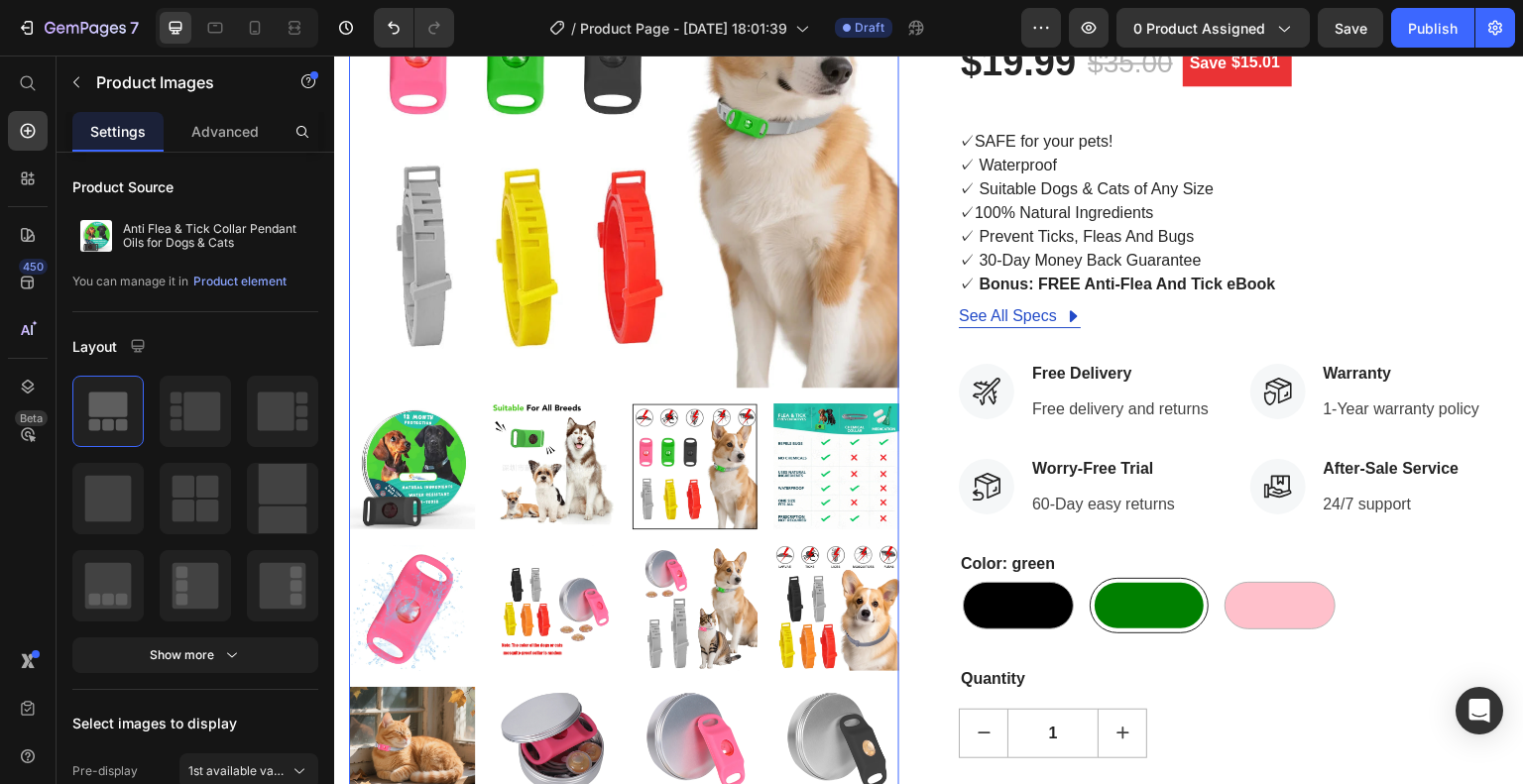 click at bounding box center [836, 466] 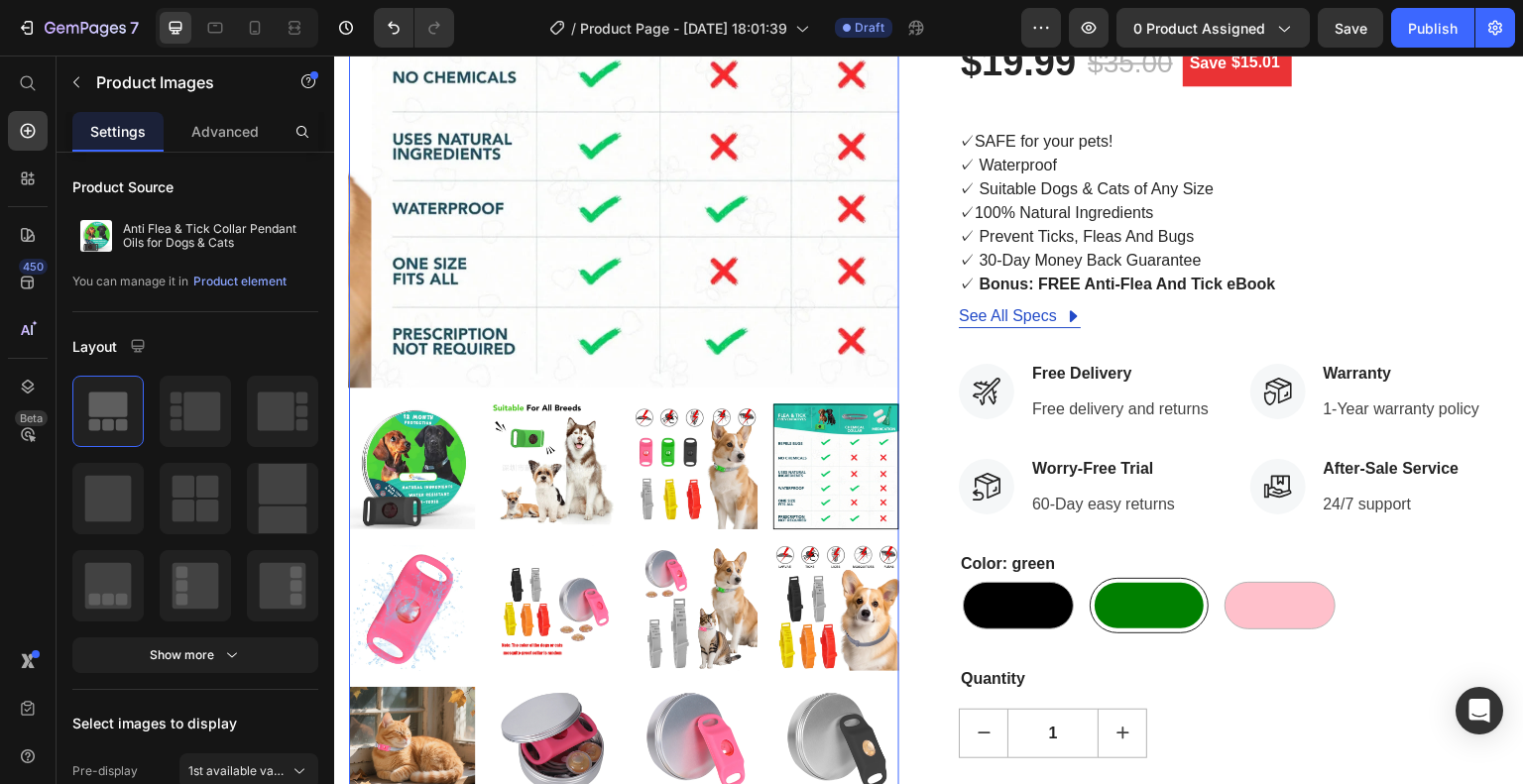 click at bounding box center (695, 466) 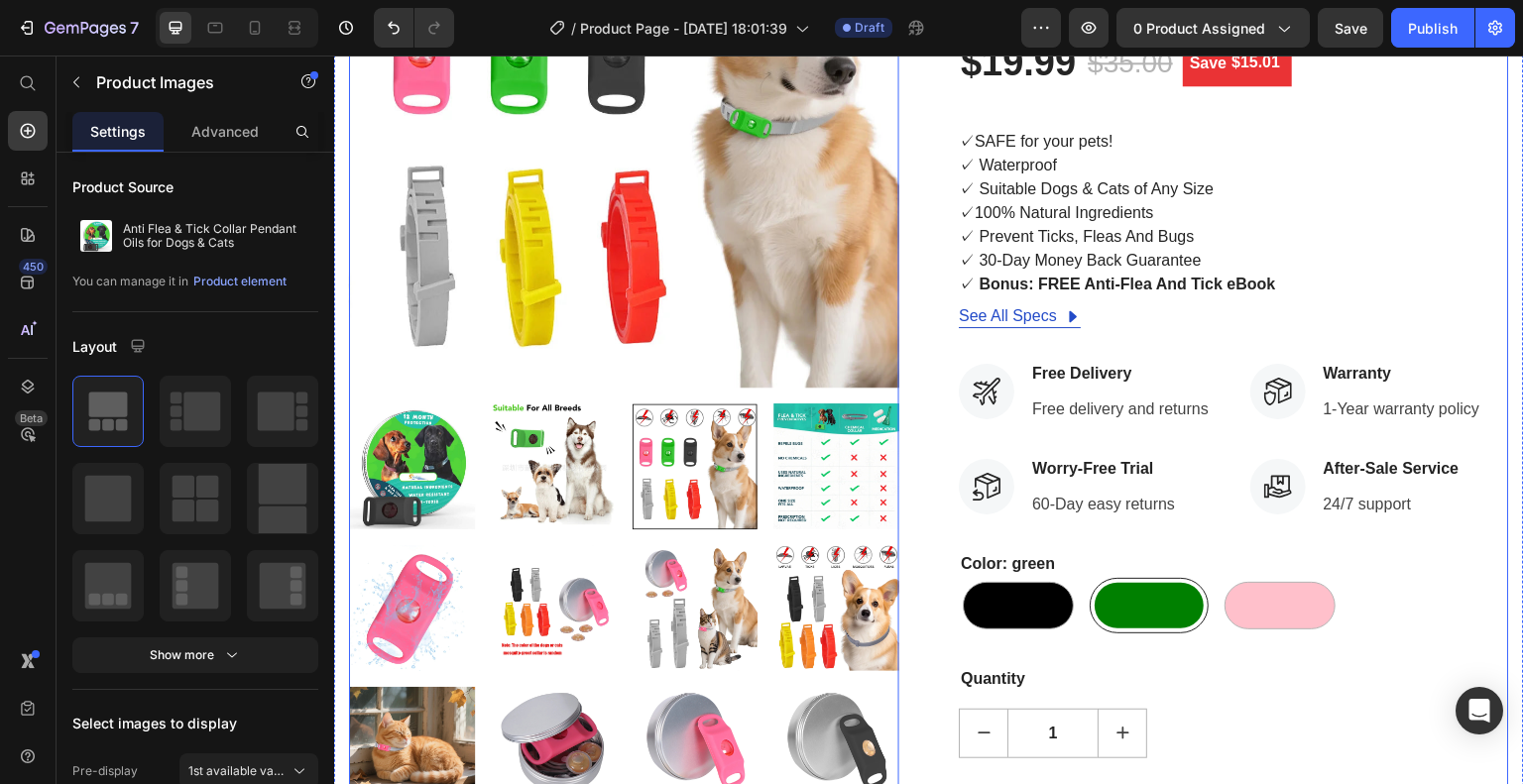 scroll, scrollTop: 0, scrollLeft: 0, axis: both 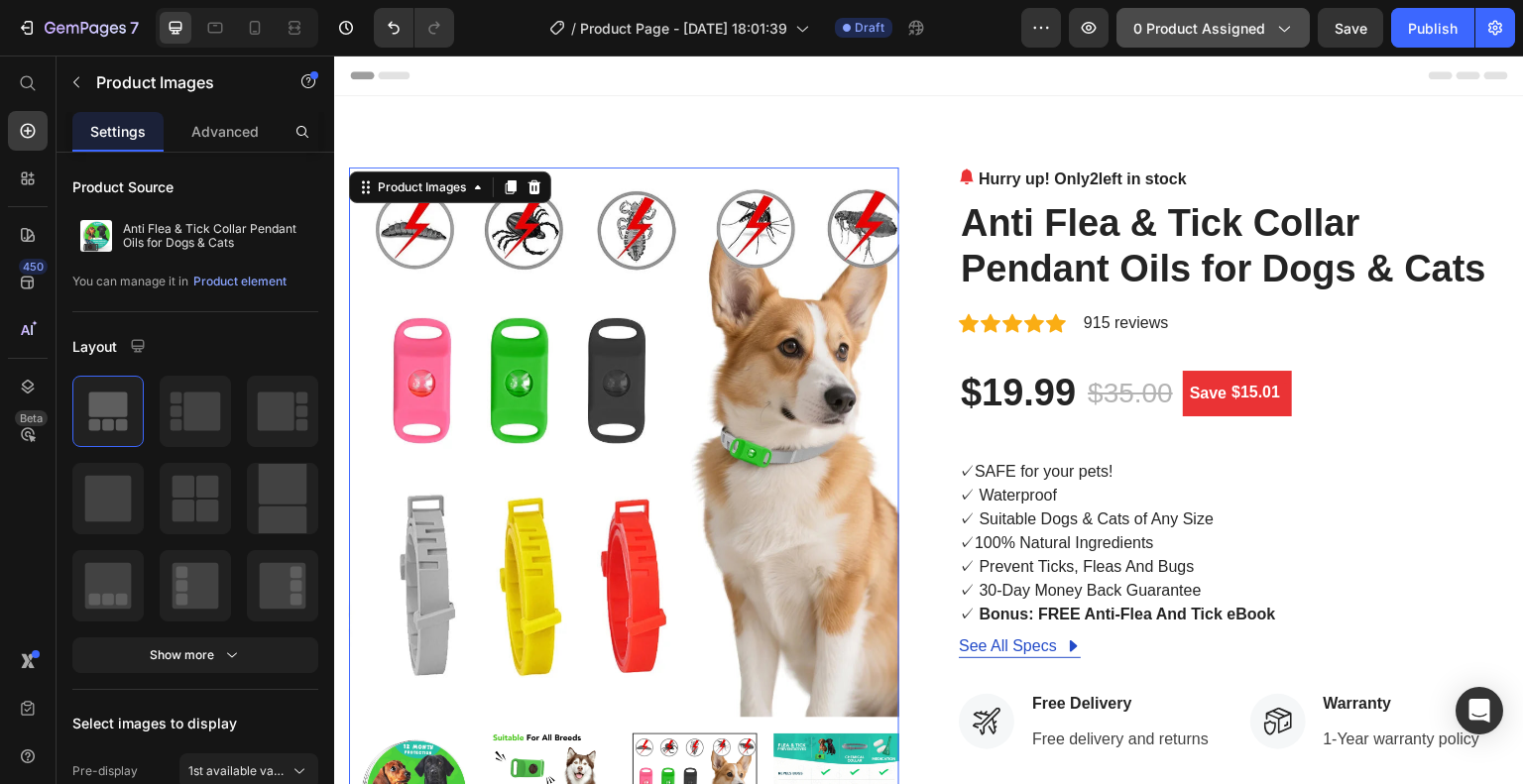 click on "0 product assigned" 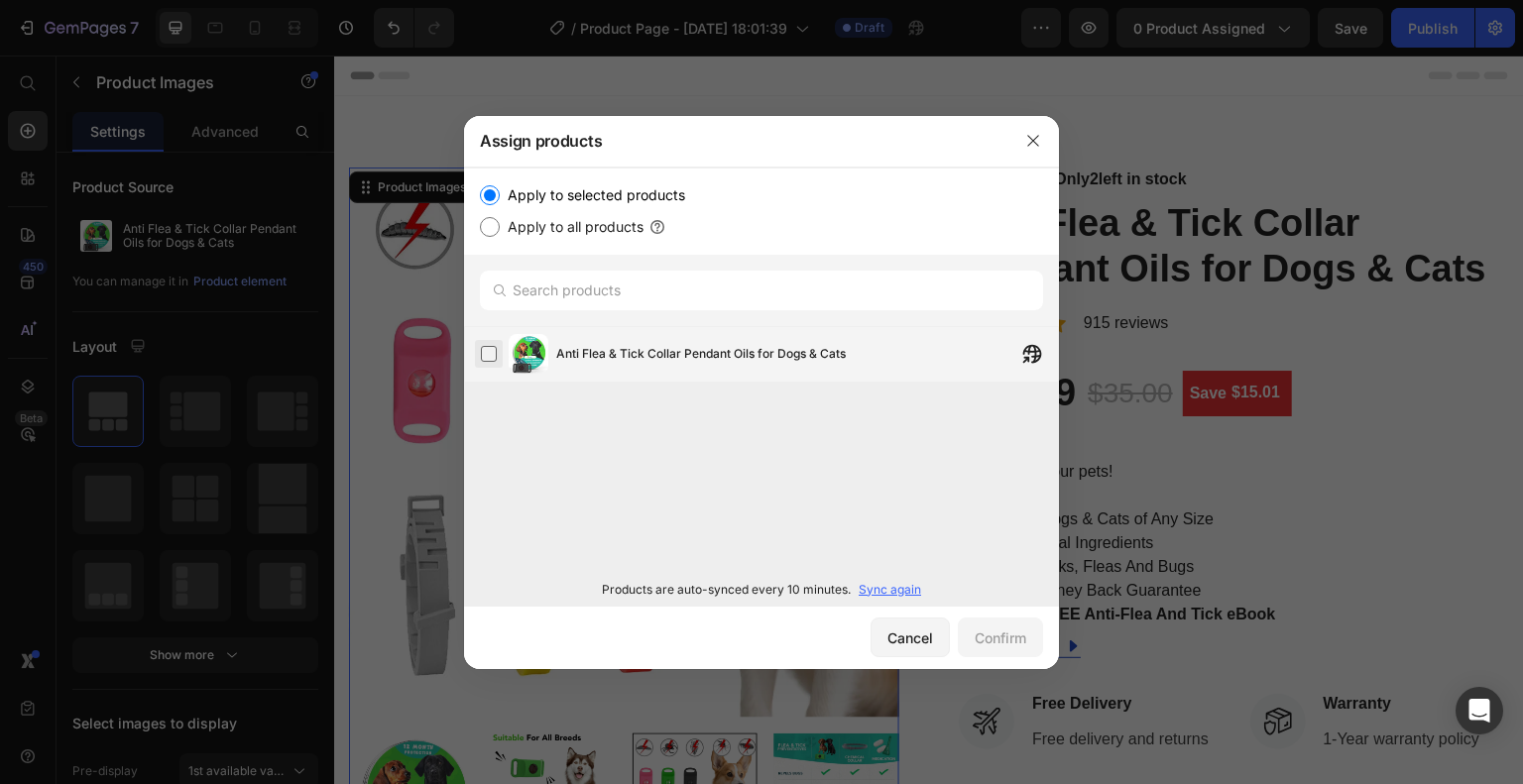 click at bounding box center [489, 354] 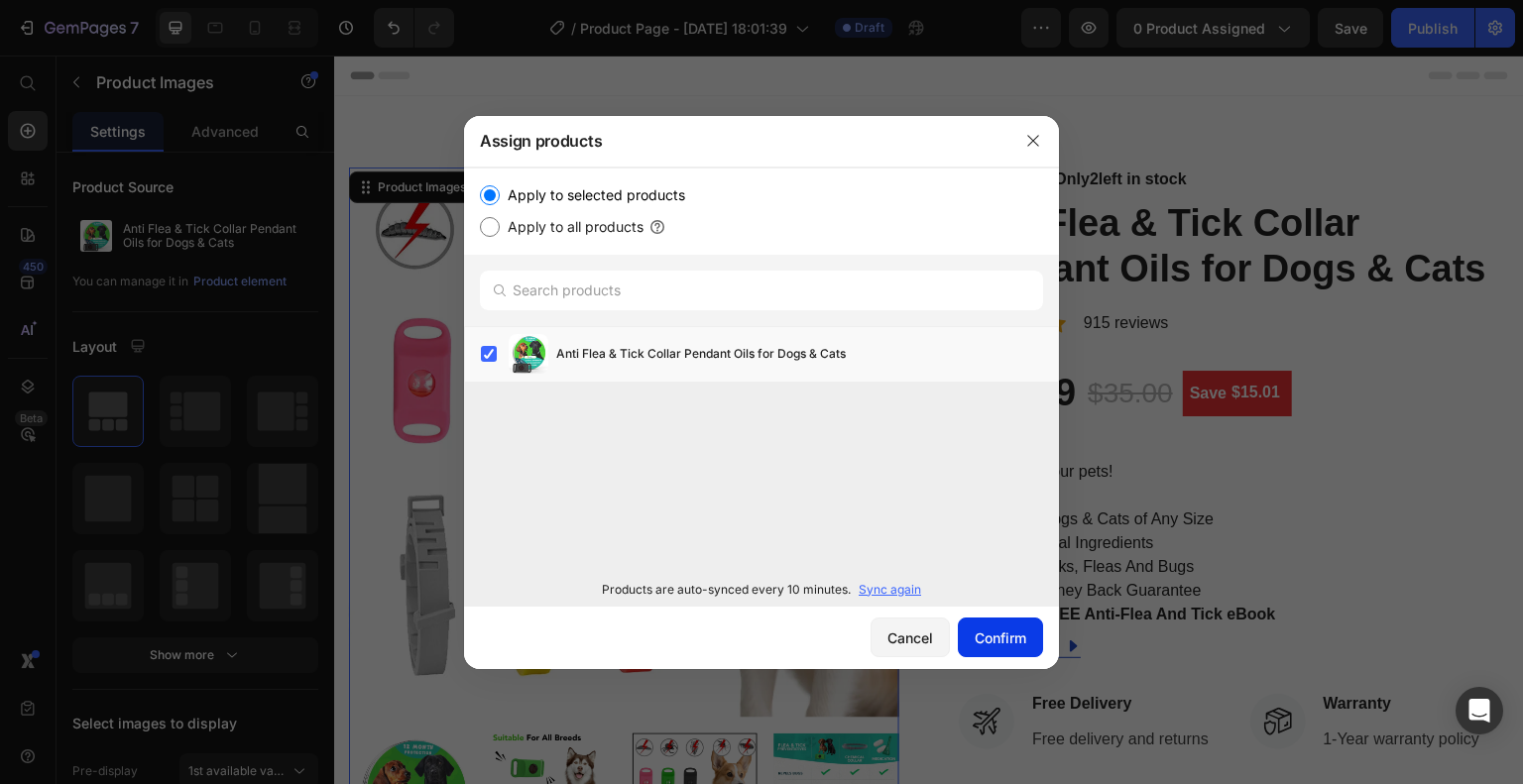 click on "Confirm" at bounding box center [1000, 637] 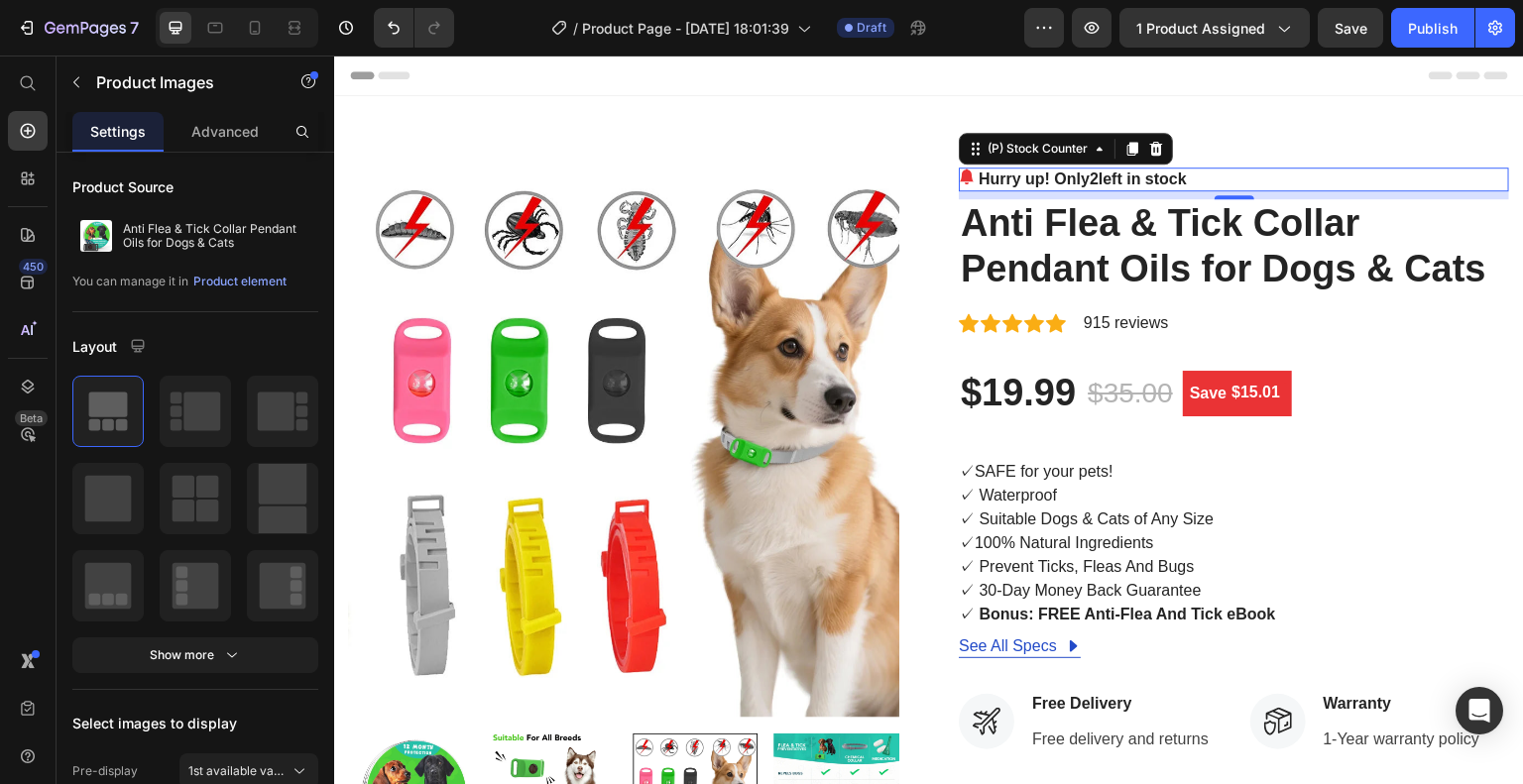 click on "Hurry up! Only  2  left in stock" at bounding box center [1083, 179] 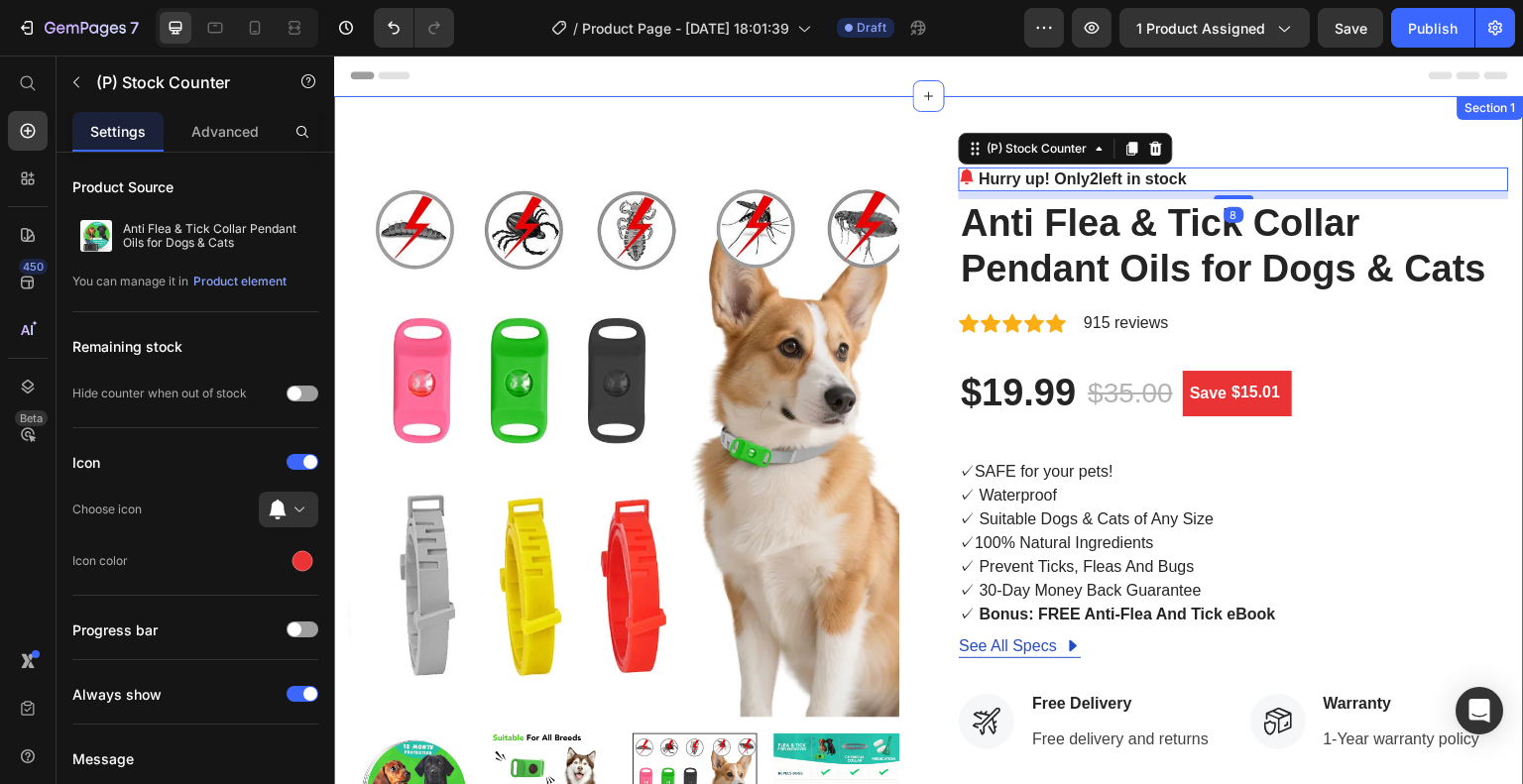 click on "Product Images
Hurry up! Only  2  left in stock (P) Stock Counter   8 Anti Flea & Tick Collar Pendant Oils for Dogs & Cats (P) Title
Icon
Icon
Icon
Icon
Icon Icon List Hoz 915 reviews Text block Row $19.99 (P) Price $35.00 (P) Price Save $15.01 (P) Tag Row ✓  SAFE for your pets! ✓ Waterproof ✓   Suitable Dogs & Cats of Any Size ✓  100% Natural Ingredients ✓   Prevent Ticks, Fleas And Bugs ✓   30-Day Money Back Guarantee ✓   Bonus: FREE Anti-Flea And Tick eBook (P) Description
See All Specs Button Row
Icon Free Delivery Text block Free delivery and returns Text block Icon List
Icon Worry-Free Trial Text block 60-Day easy returns Text block Icon List
Icon Warranty Text block 1-Year warranty policy Text block Icon List
Icon After-Sale Service Text block 24/7 support Text block Icon List Row Color: green black black 1" at bounding box center (929, 726) 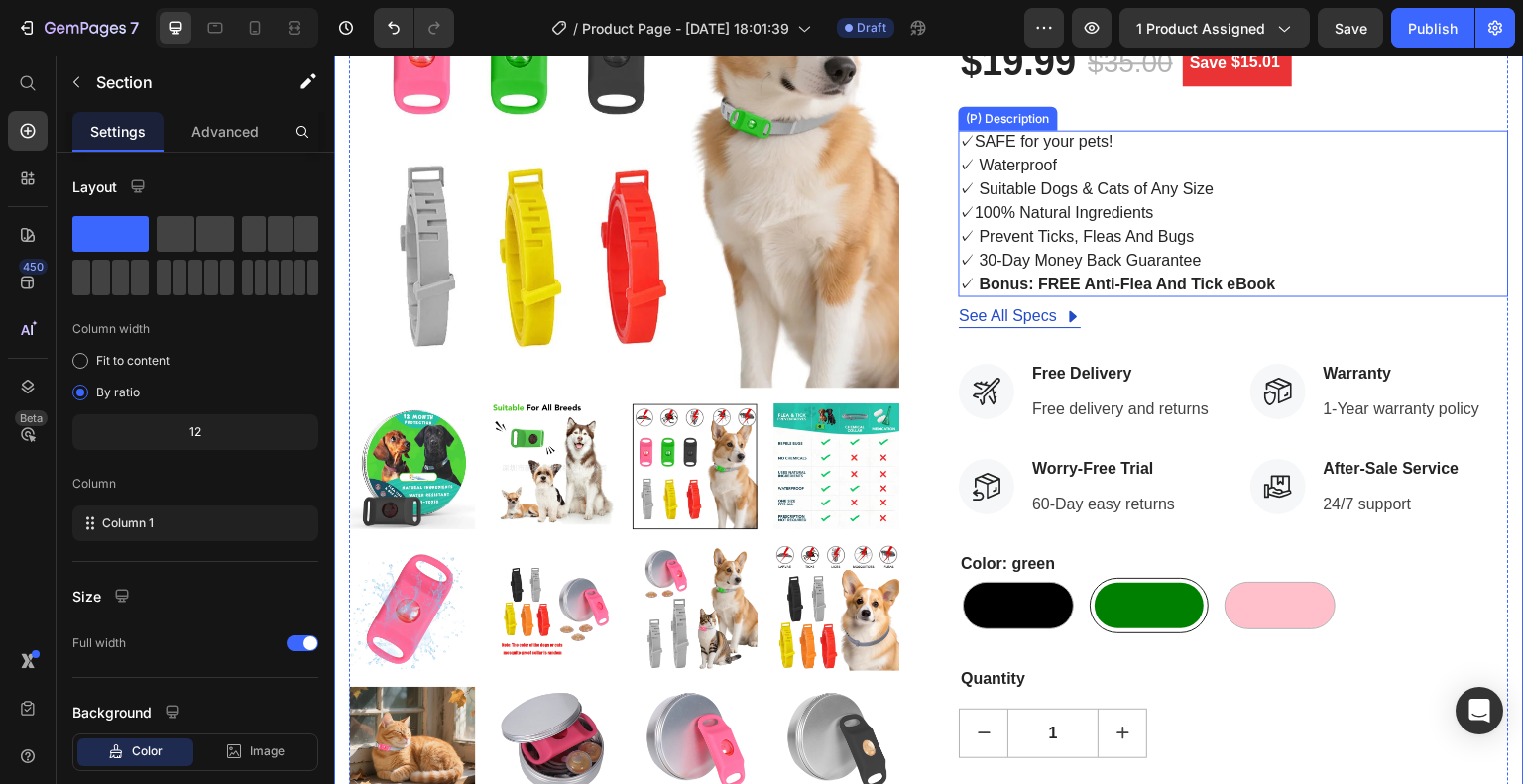 scroll, scrollTop: 0, scrollLeft: 0, axis: both 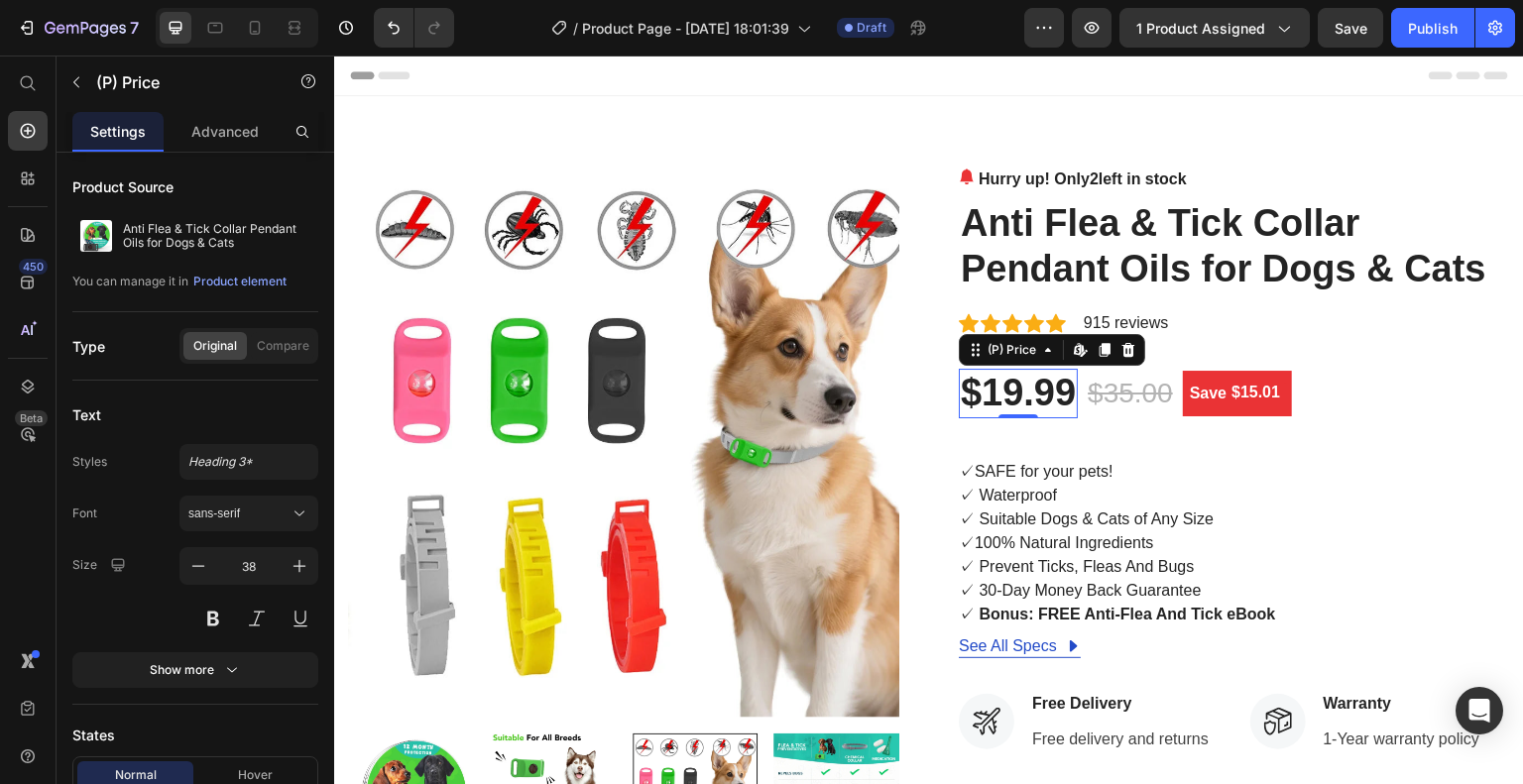 click on "$19.99" at bounding box center (1018, 393) 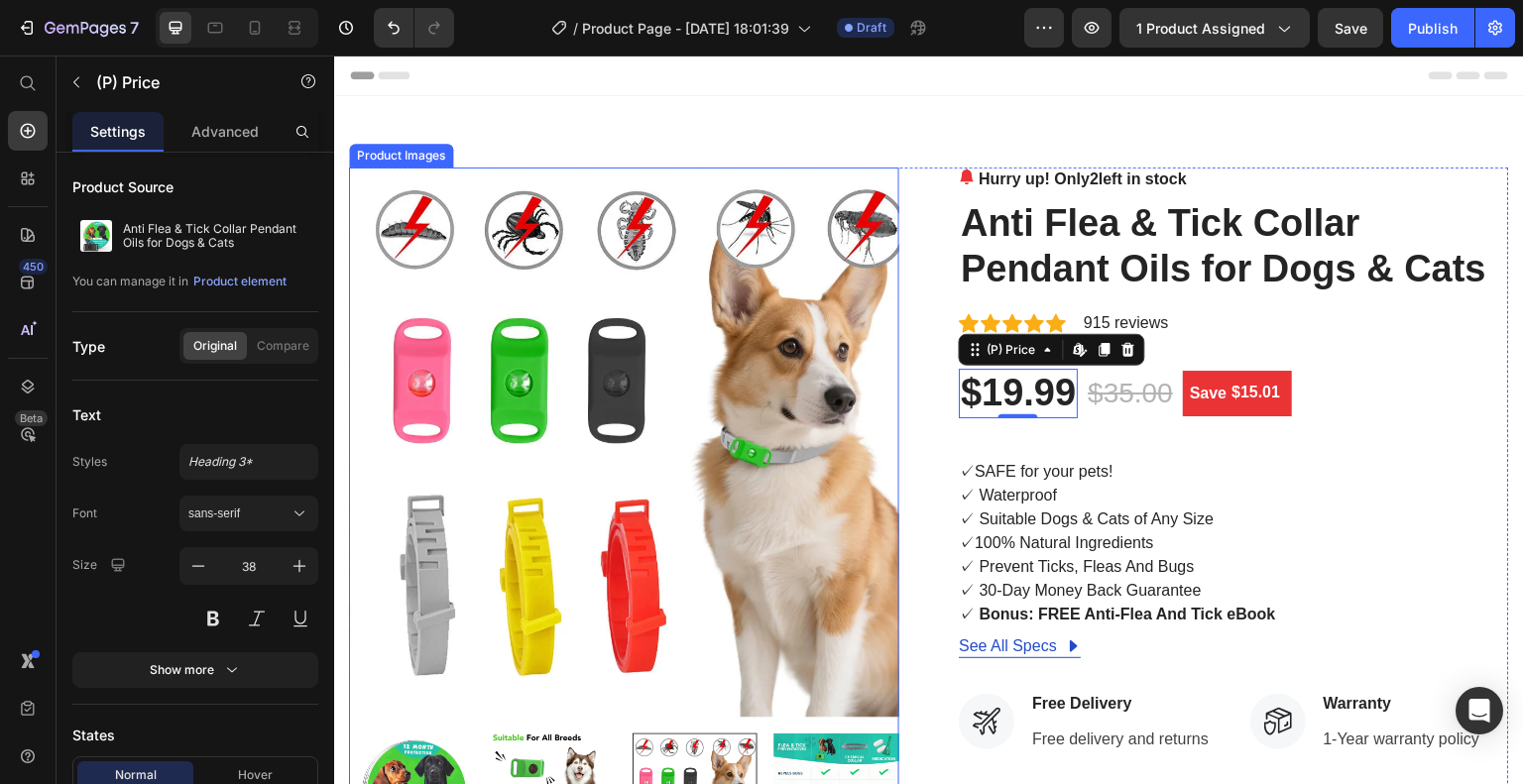 click at bounding box center (411, 796) 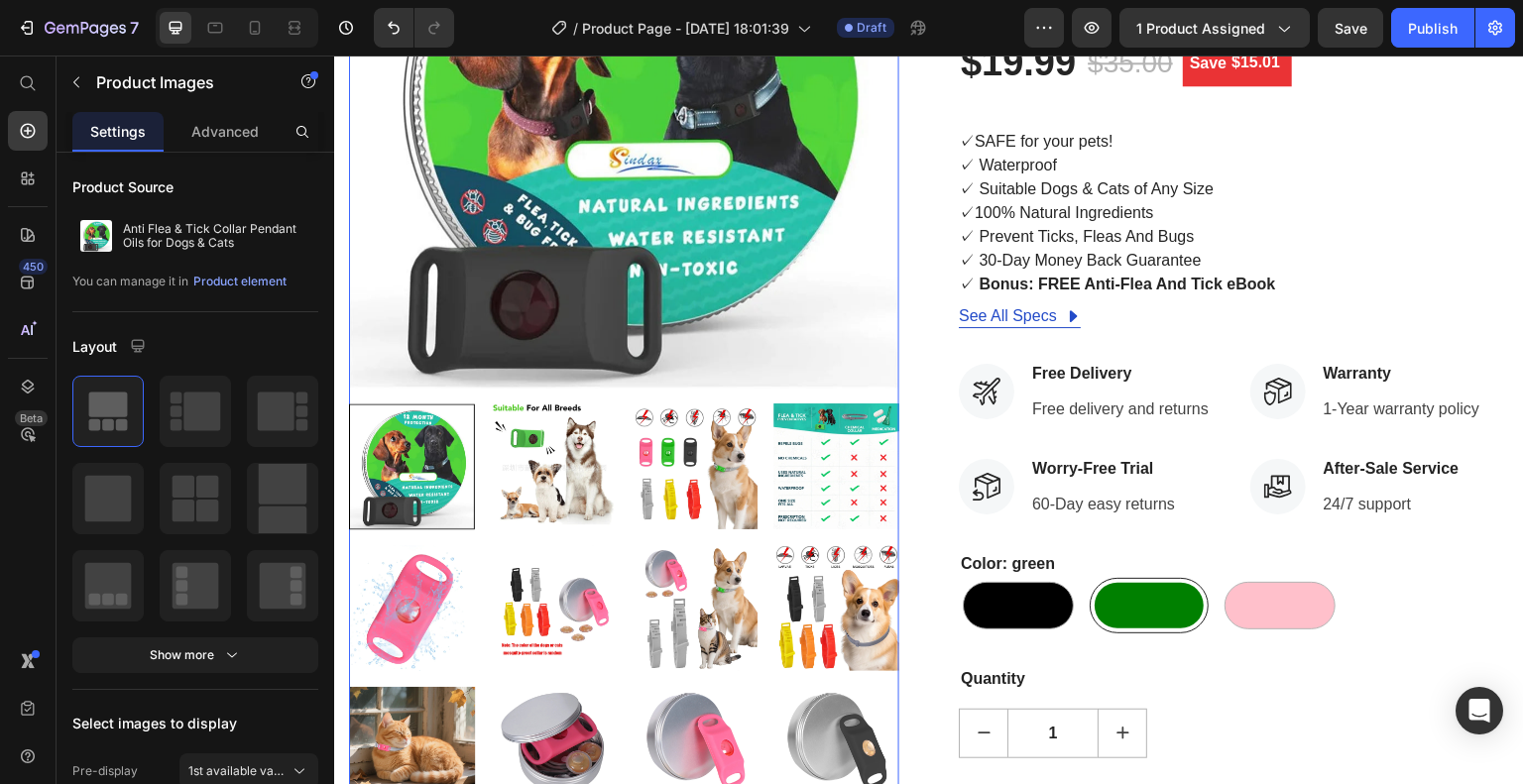 scroll, scrollTop: 660, scrollLeft: 0, axis: vertical 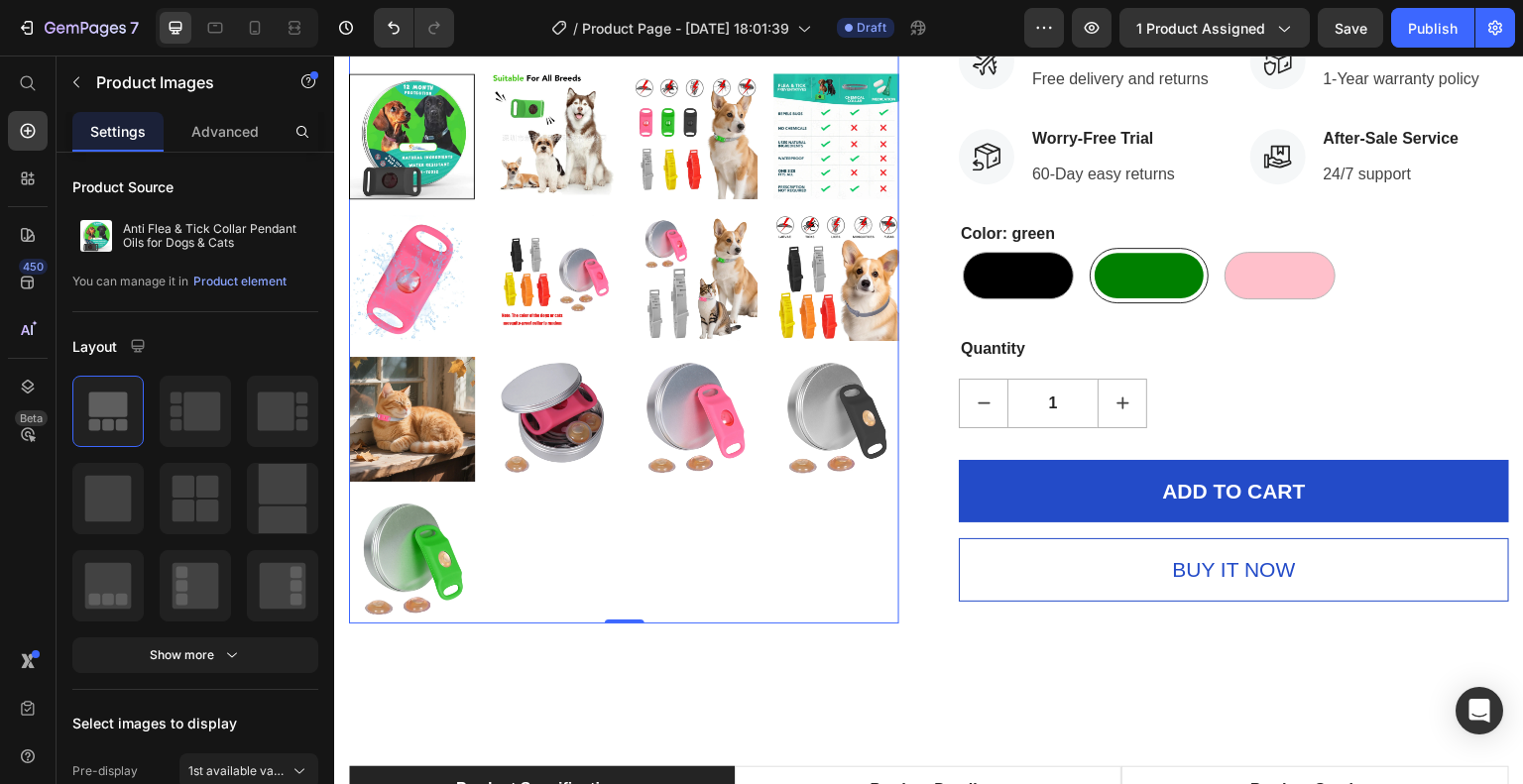click at bounding box center (411, 560) 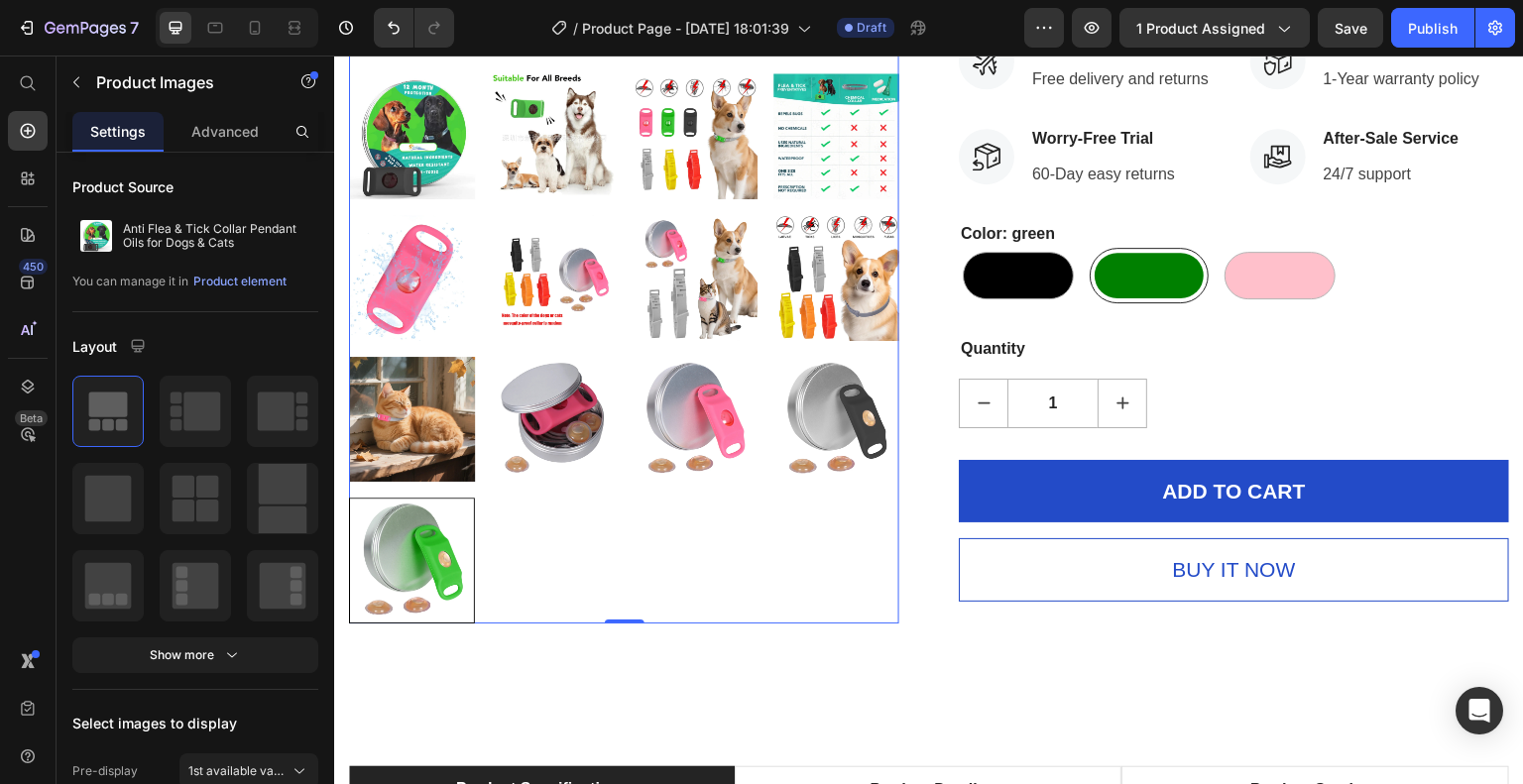 scroll, scrollTop: 330, scrollLeft: 0, axis: vertical 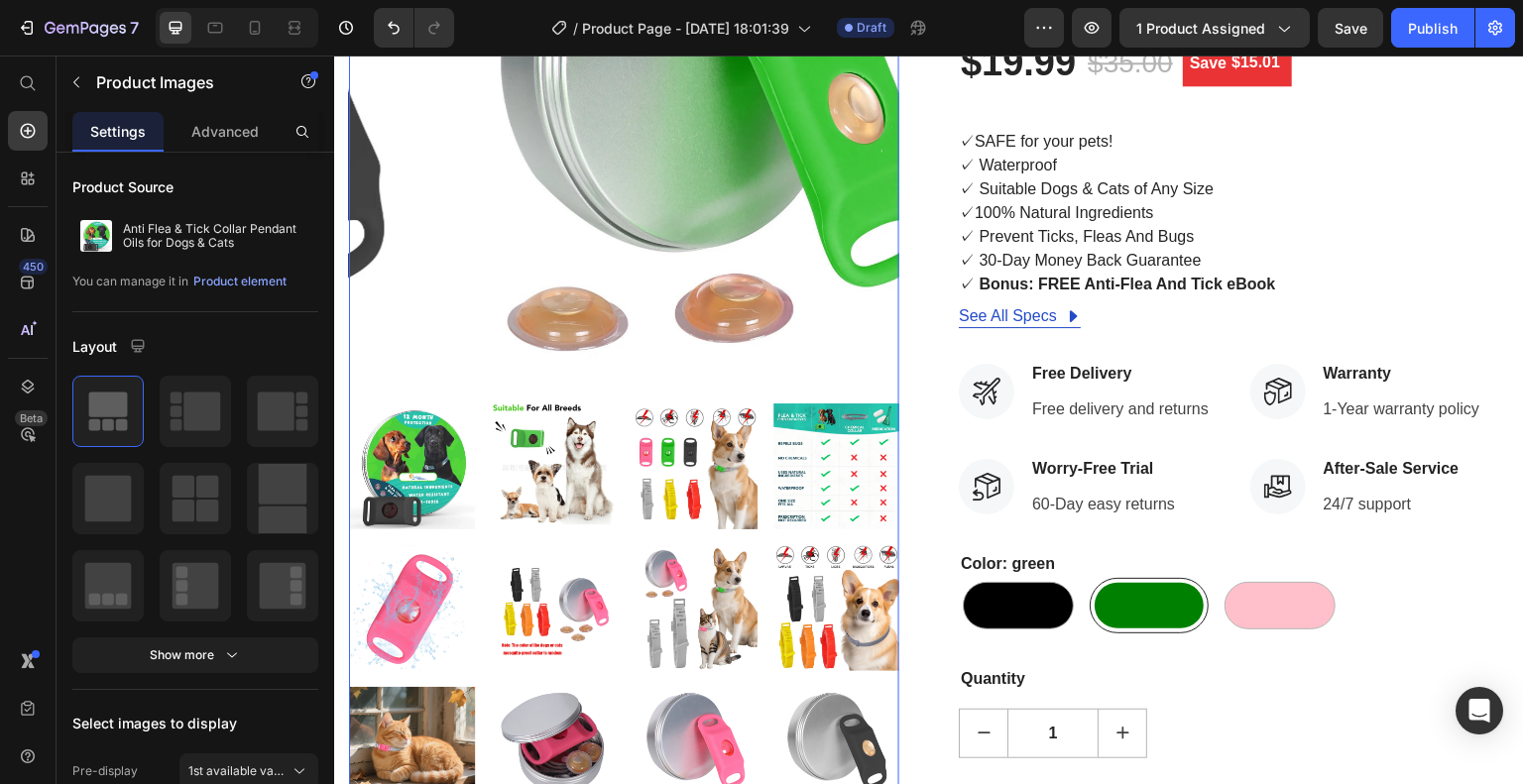 click at bounding box center (624, 678) 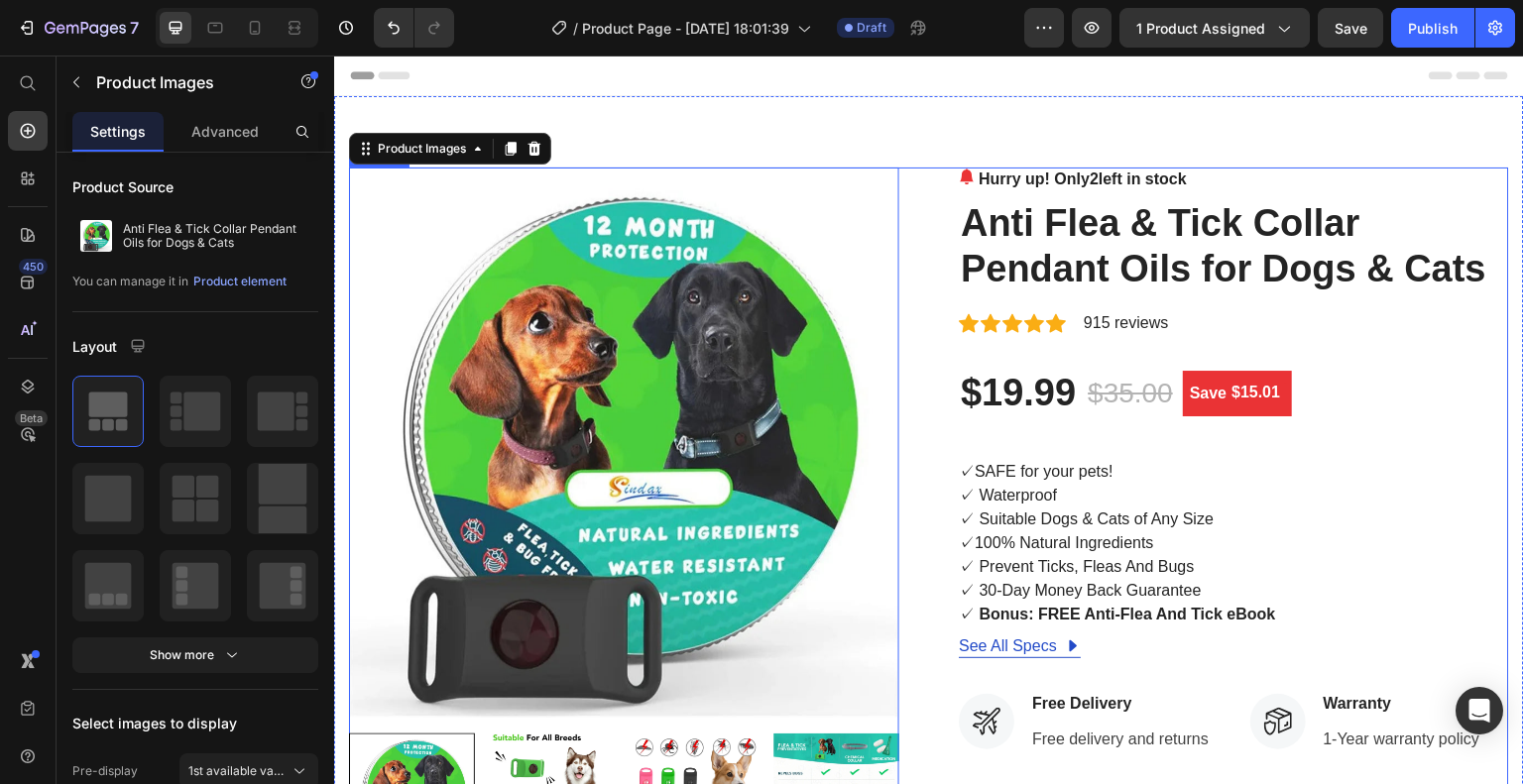 scroll, scrollTop: 330, scrollLeft: 0, axis: vertical 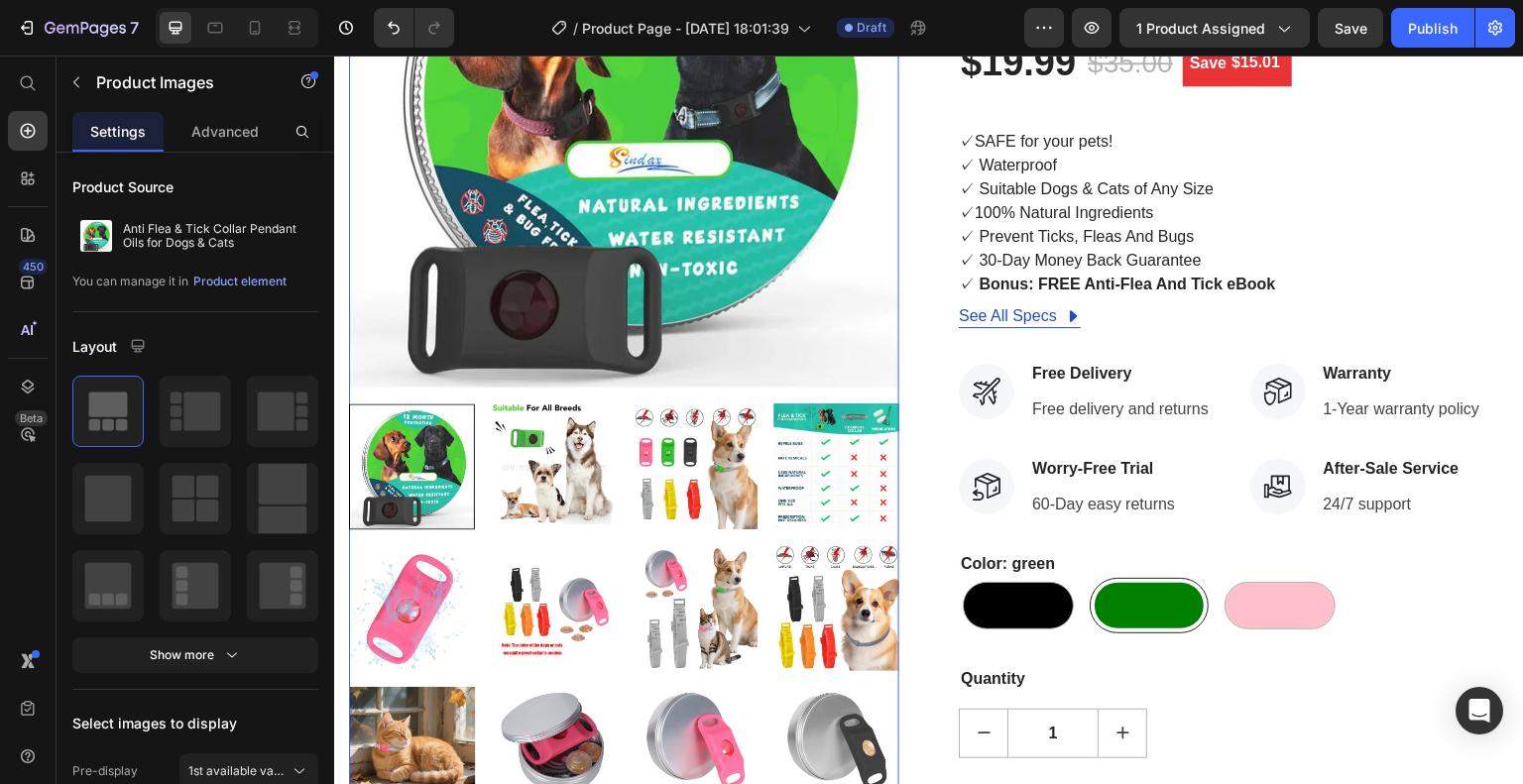 click at bounding box center [624, 112] 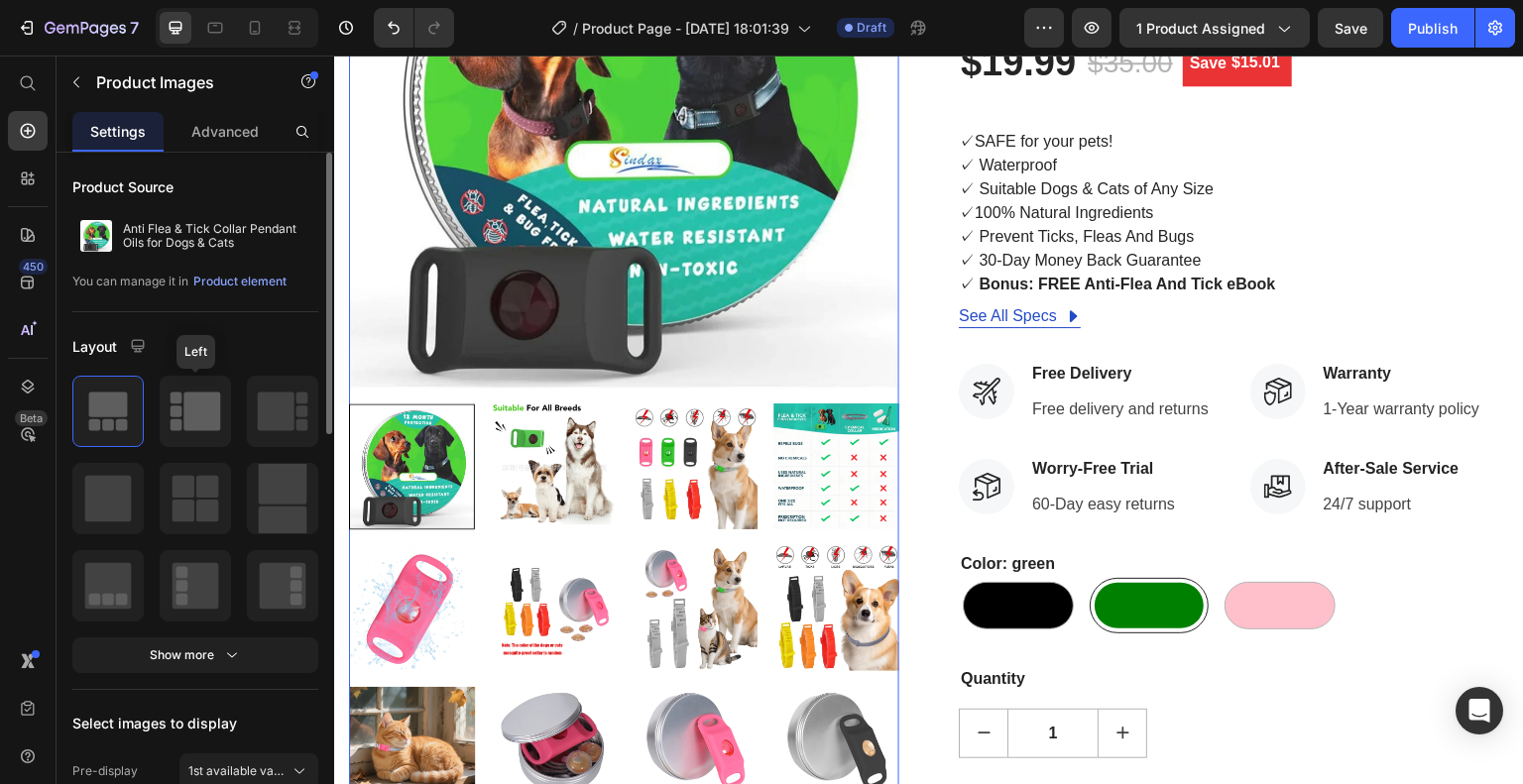 click 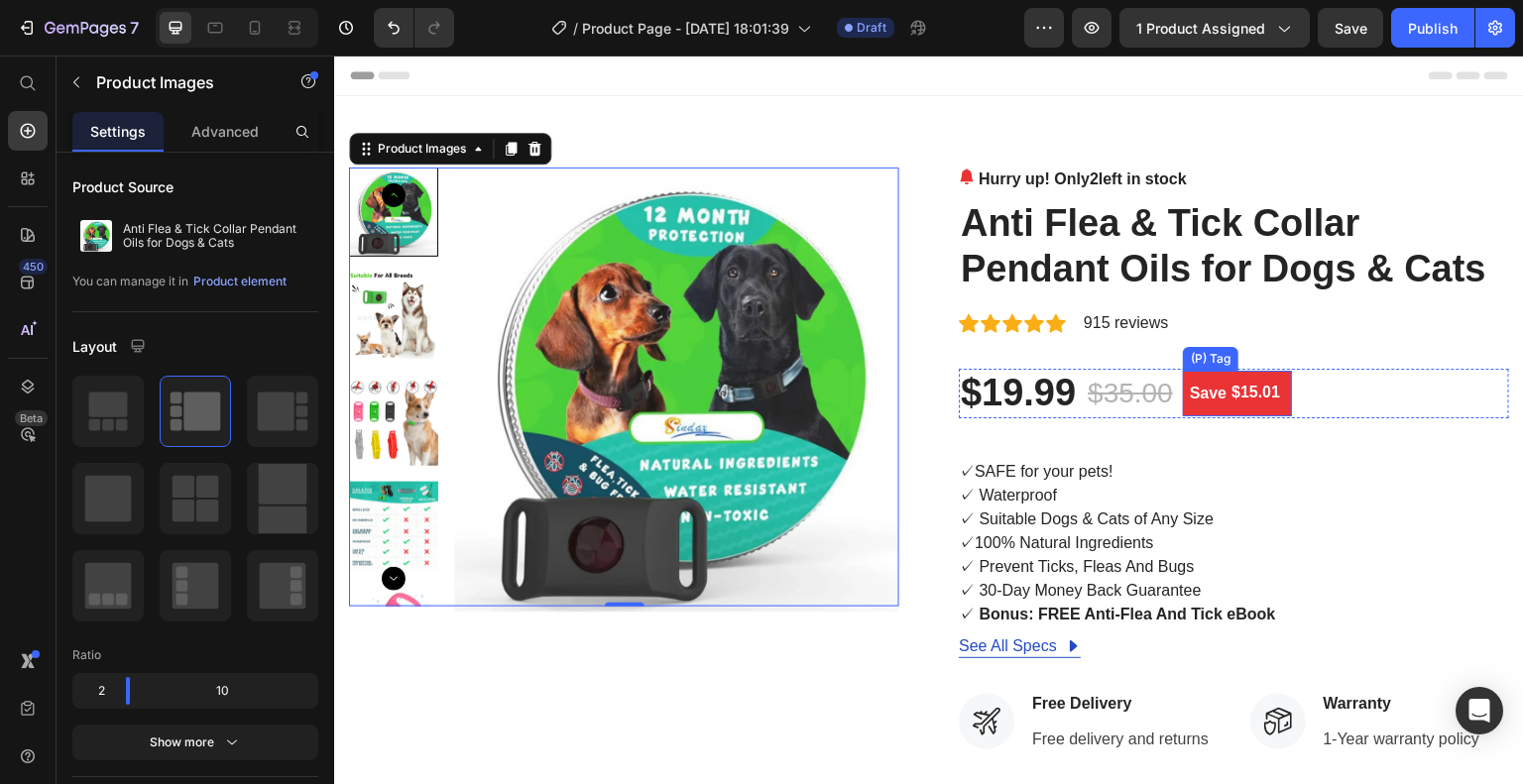 scroll, scrollTop: 330, scrollLeft: 0, axis: vertical 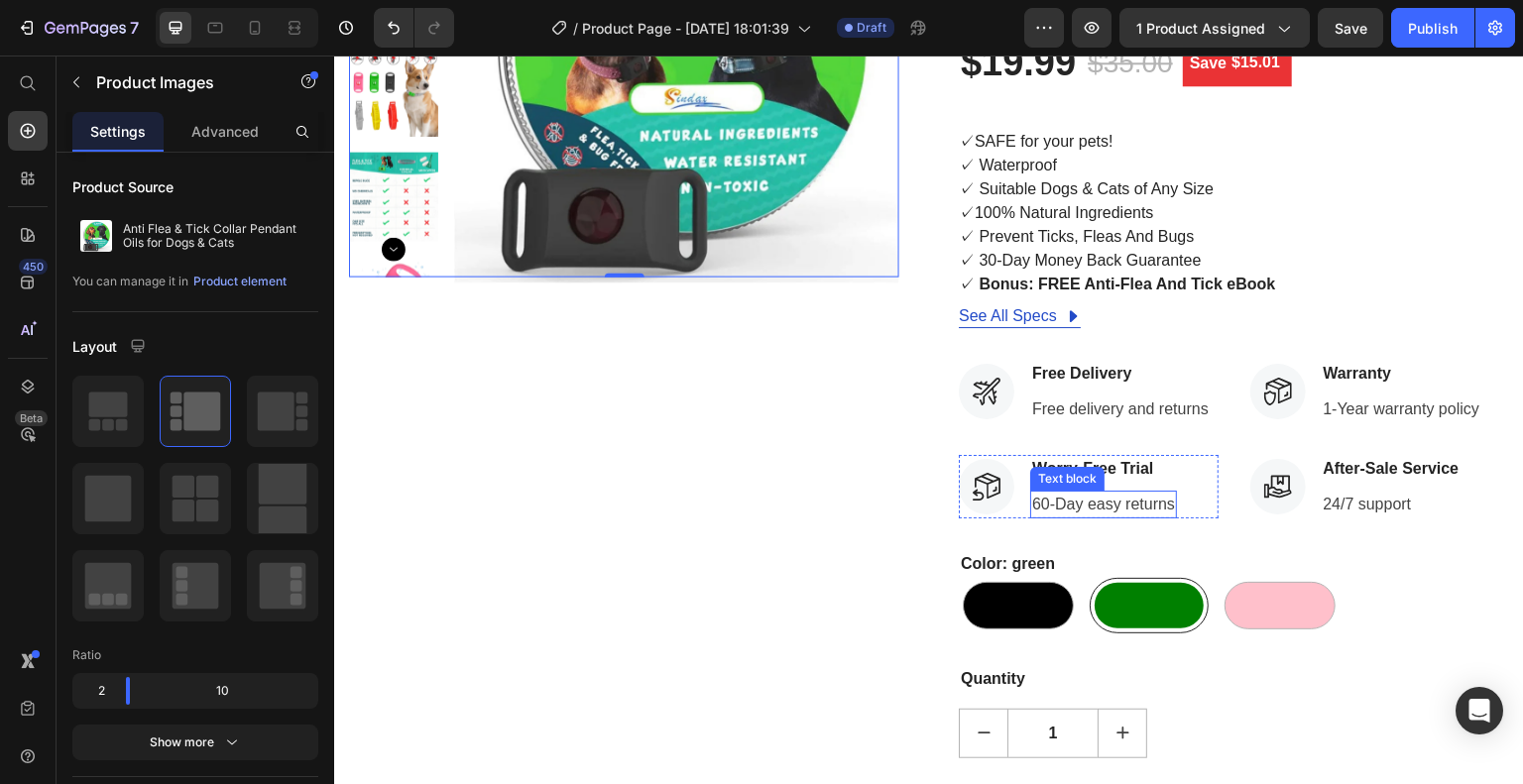 click on "60-Day easy returns" at bounding box center (1104, 504) 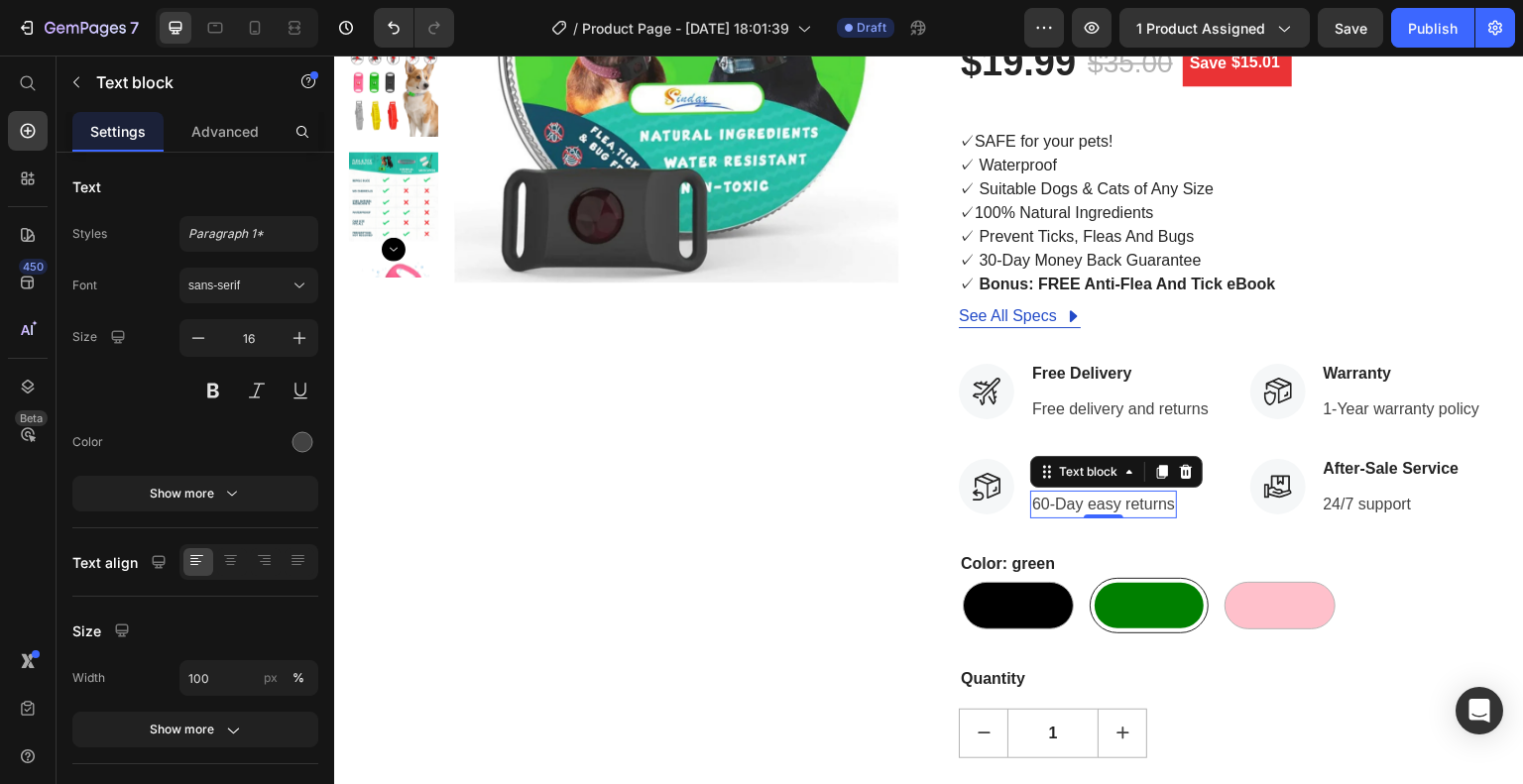 click on "60-Day easy returns" at bounding box center (1104, 504) 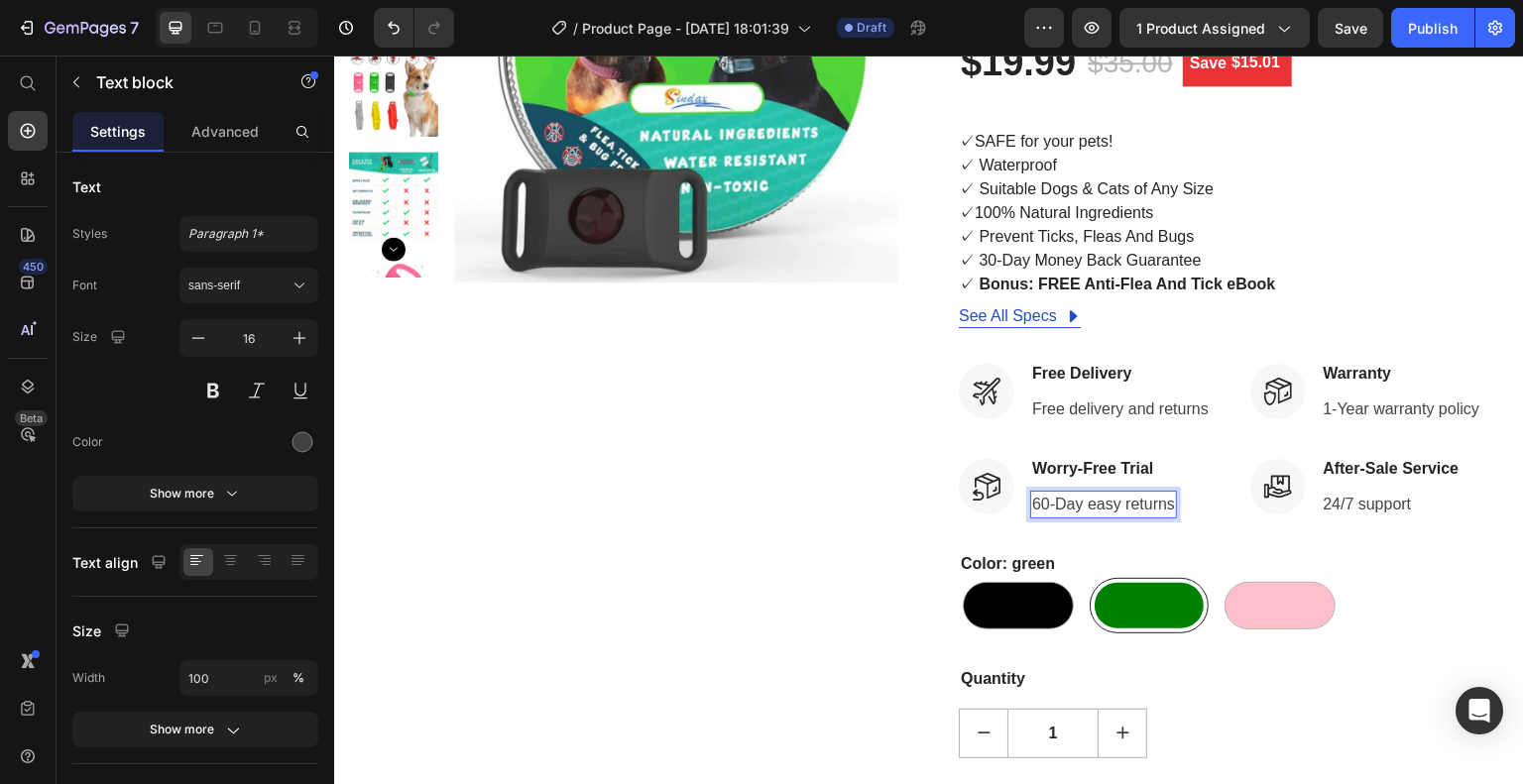 click on "60-Day easy returns" at bounding box center (1104, 504) 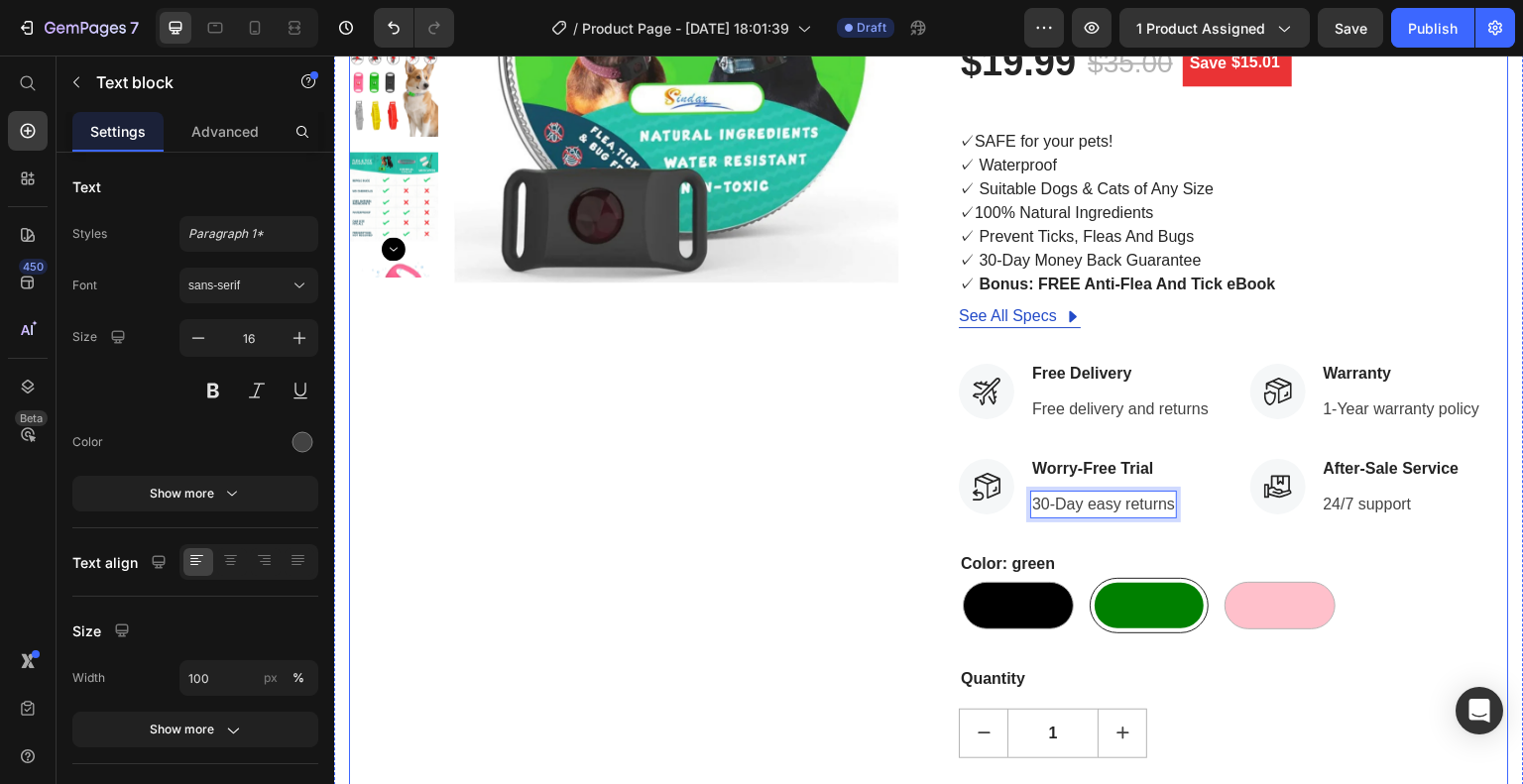 click on "Product Images" at bounding box center [624, 385] 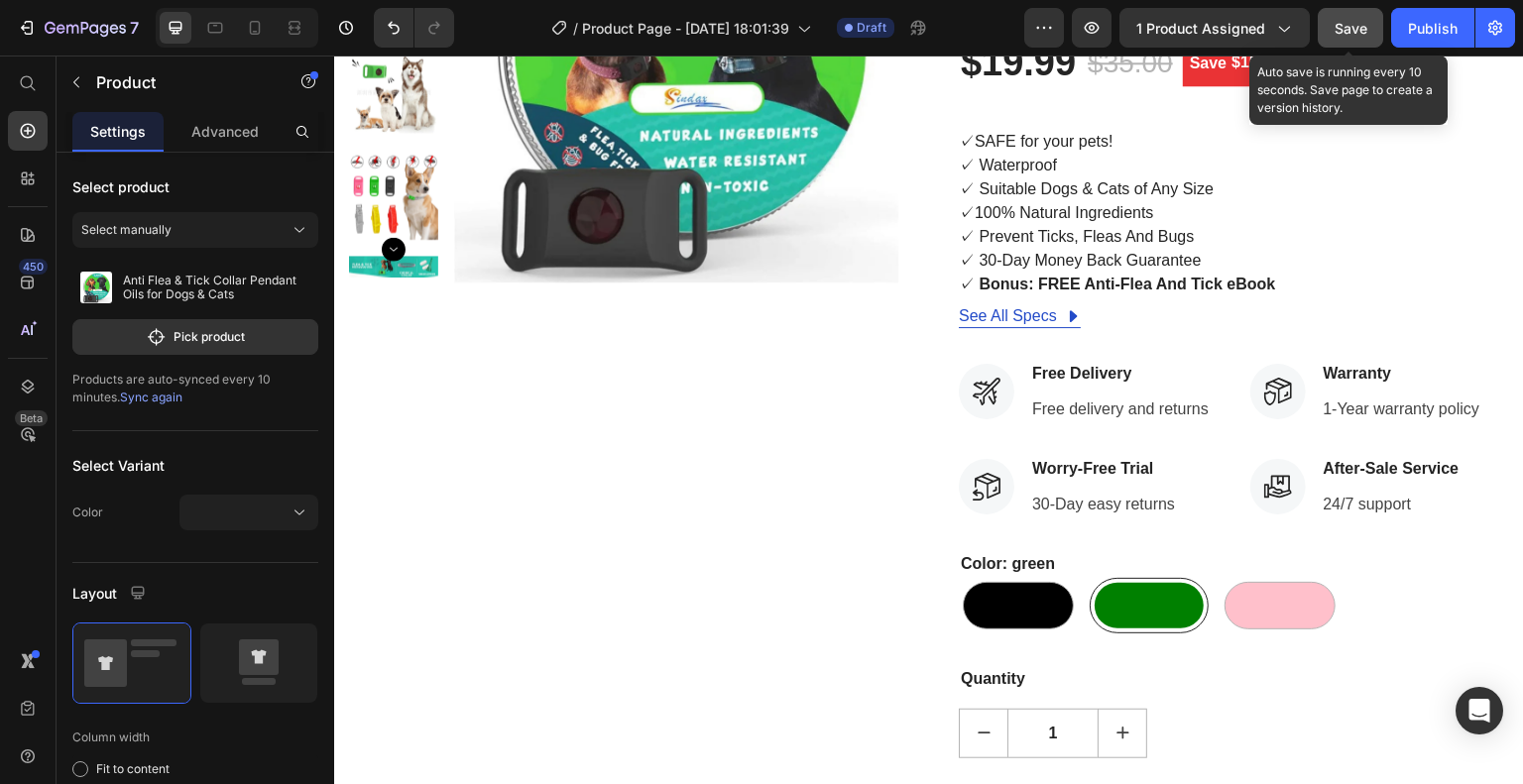 click on "Save" 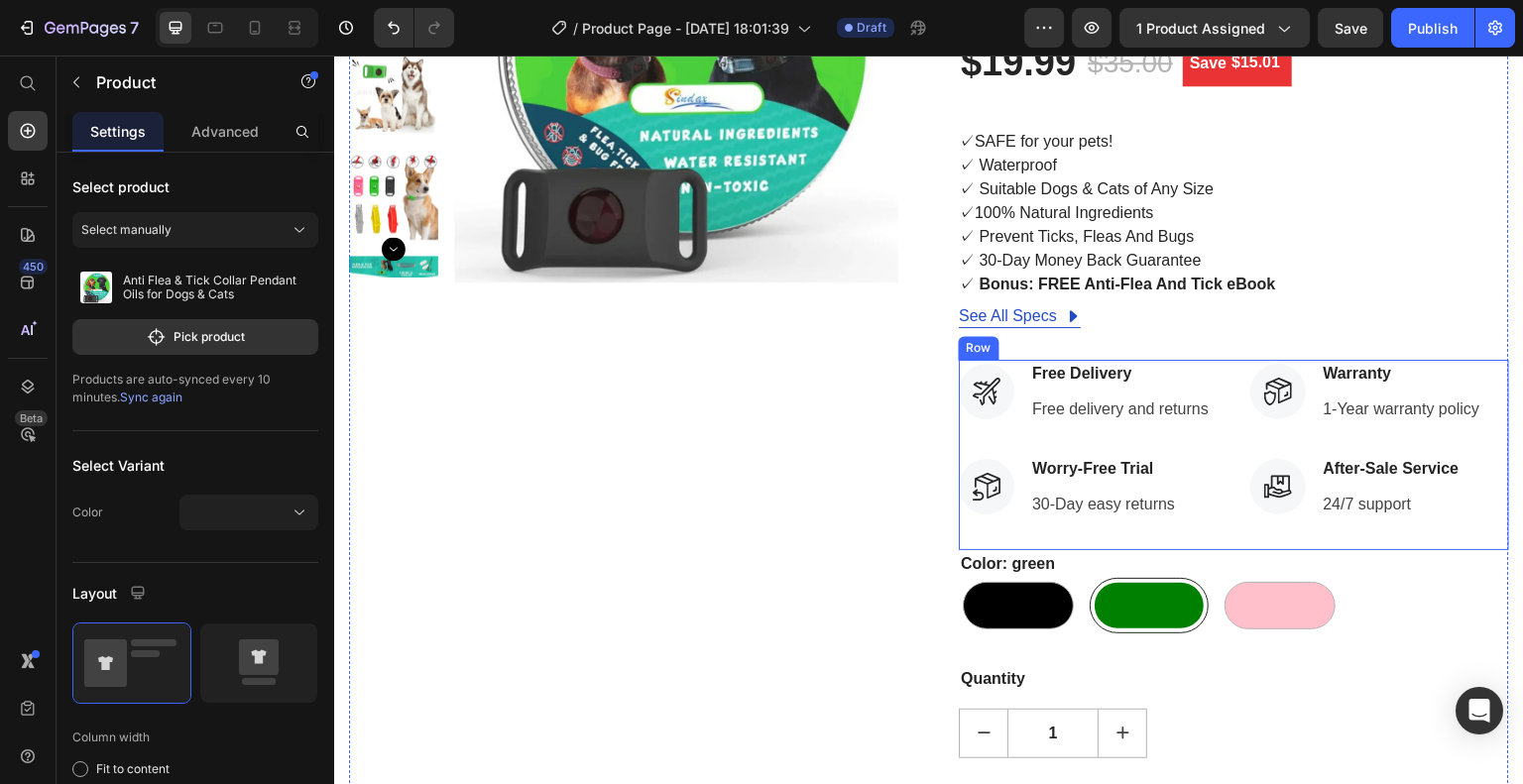 scroll, scrollTop: 660, scrollLeft: 0, axis: vertical 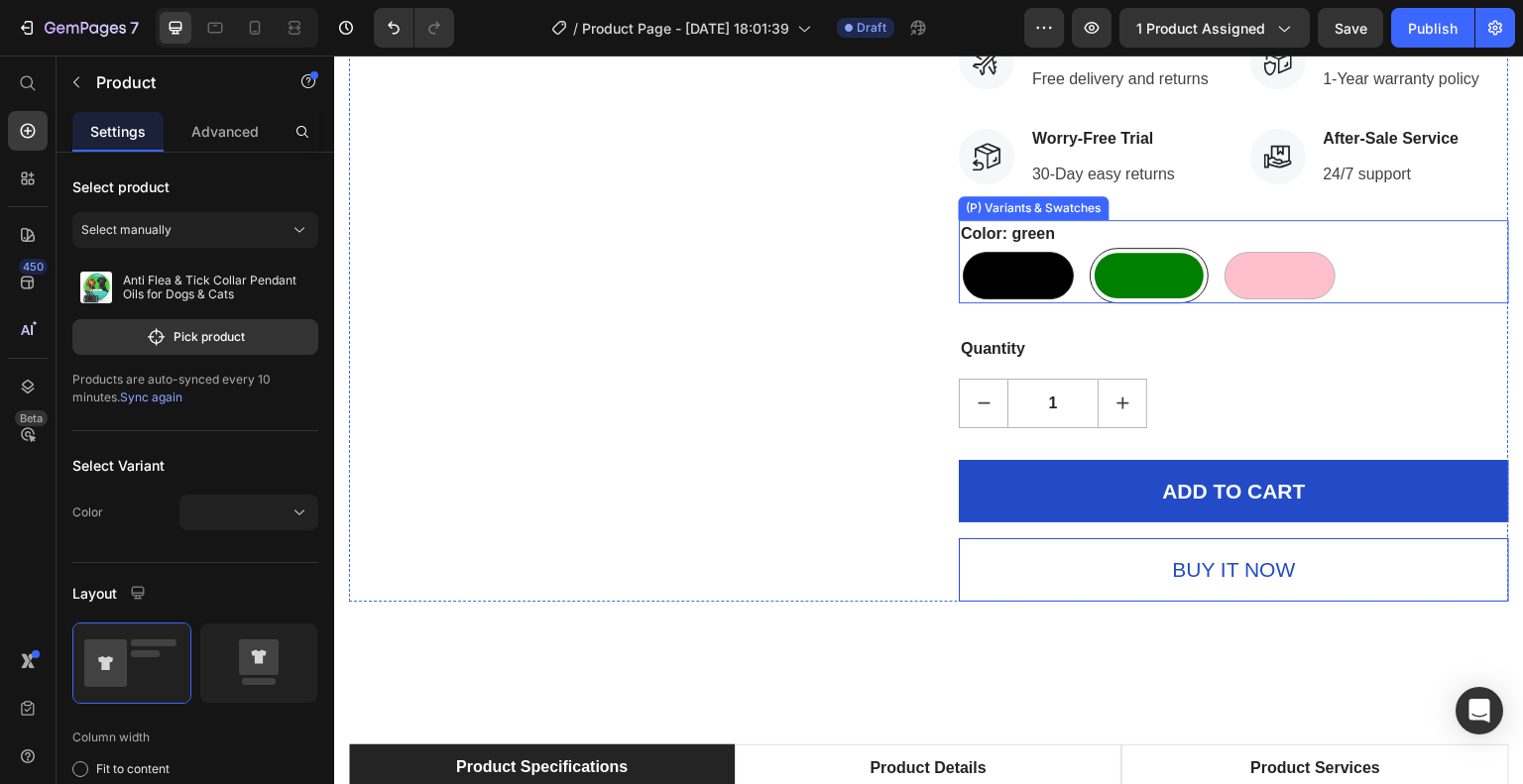 click at bounding box center (1018, 276) 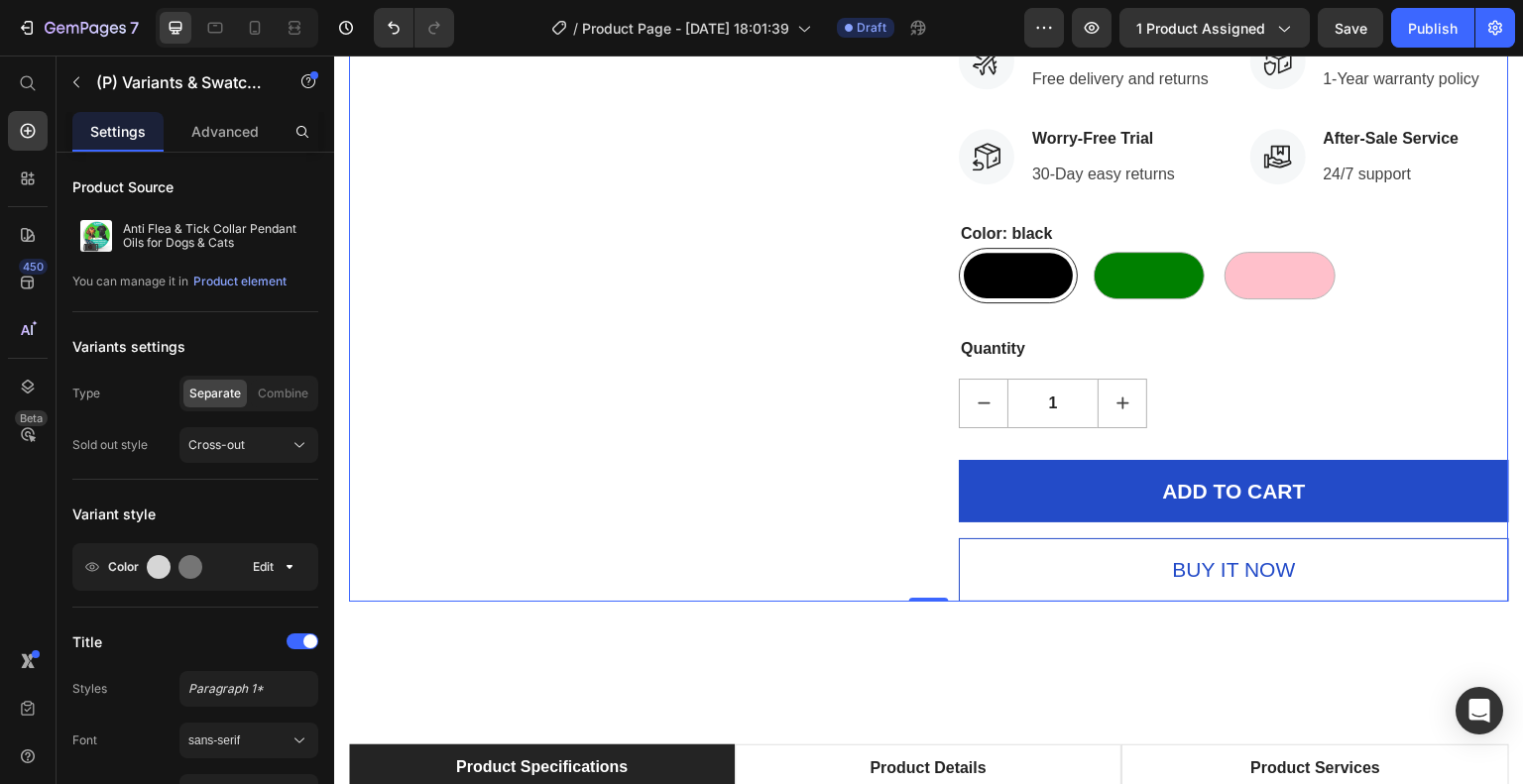 click on "Product Images" at bounding box center (624, 55) 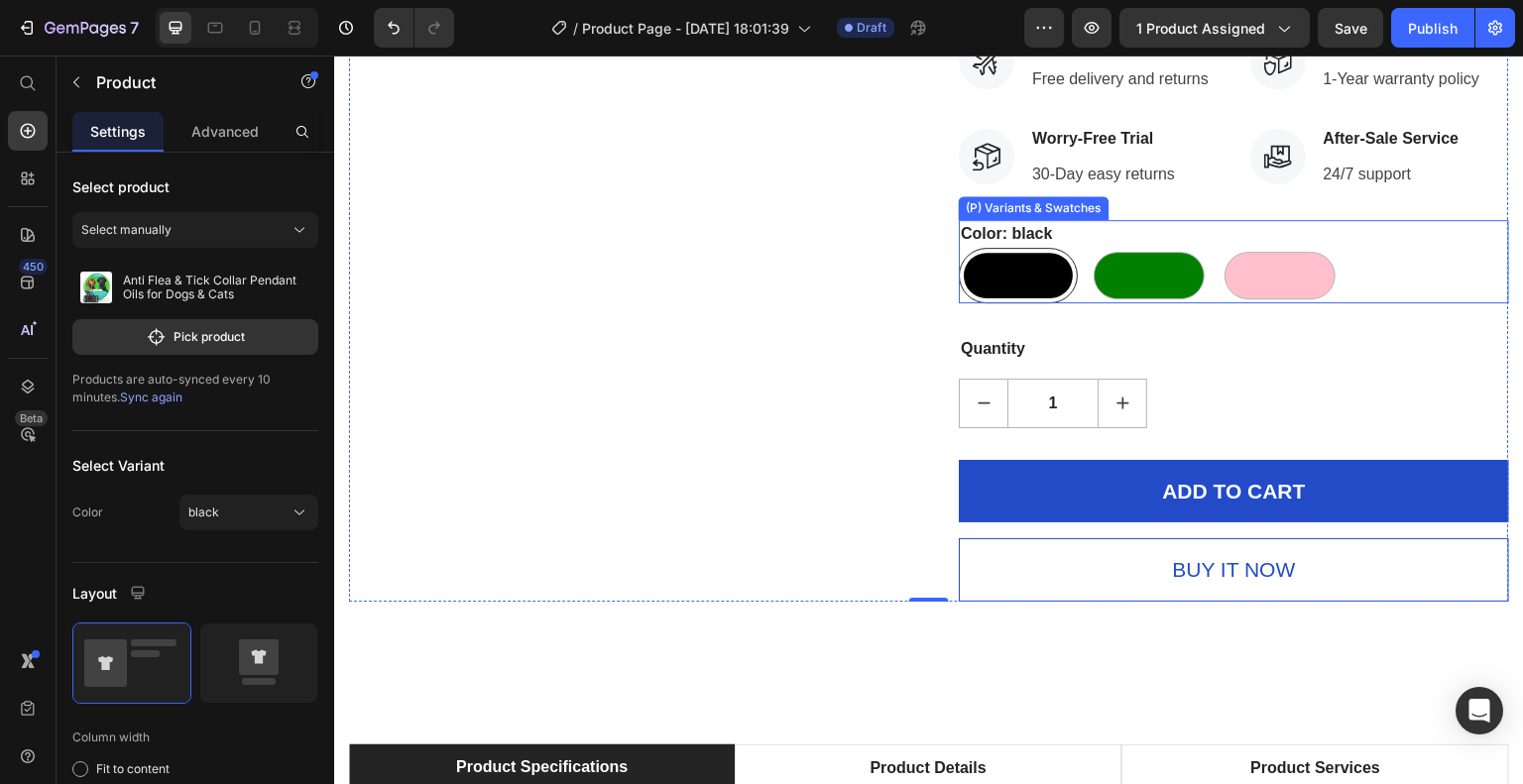 click on "Color: black black black green green pink pink" at bounding box center (1233, 262) 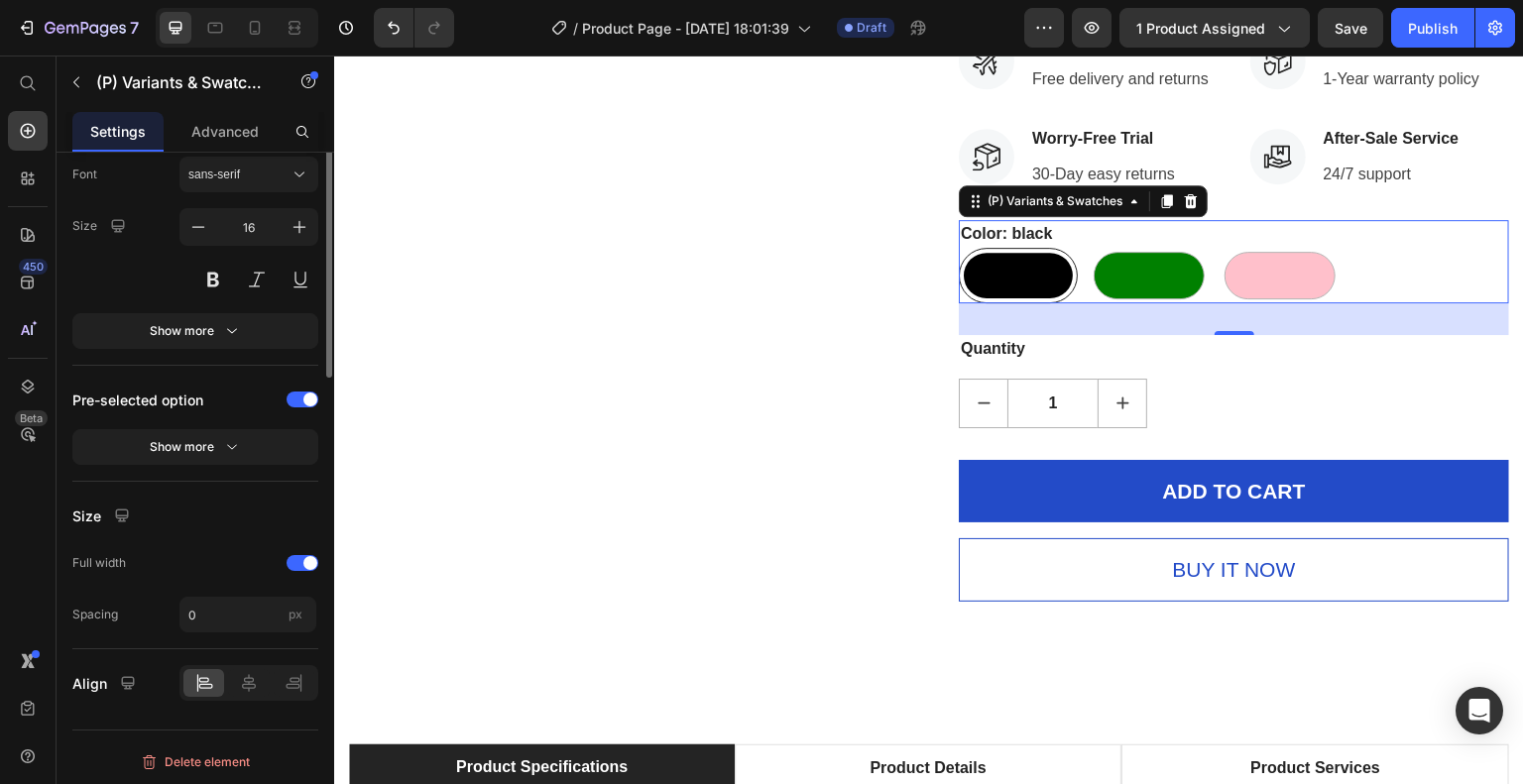 scroll, scrollTop: 0, scrollLeft: 0, axis: both 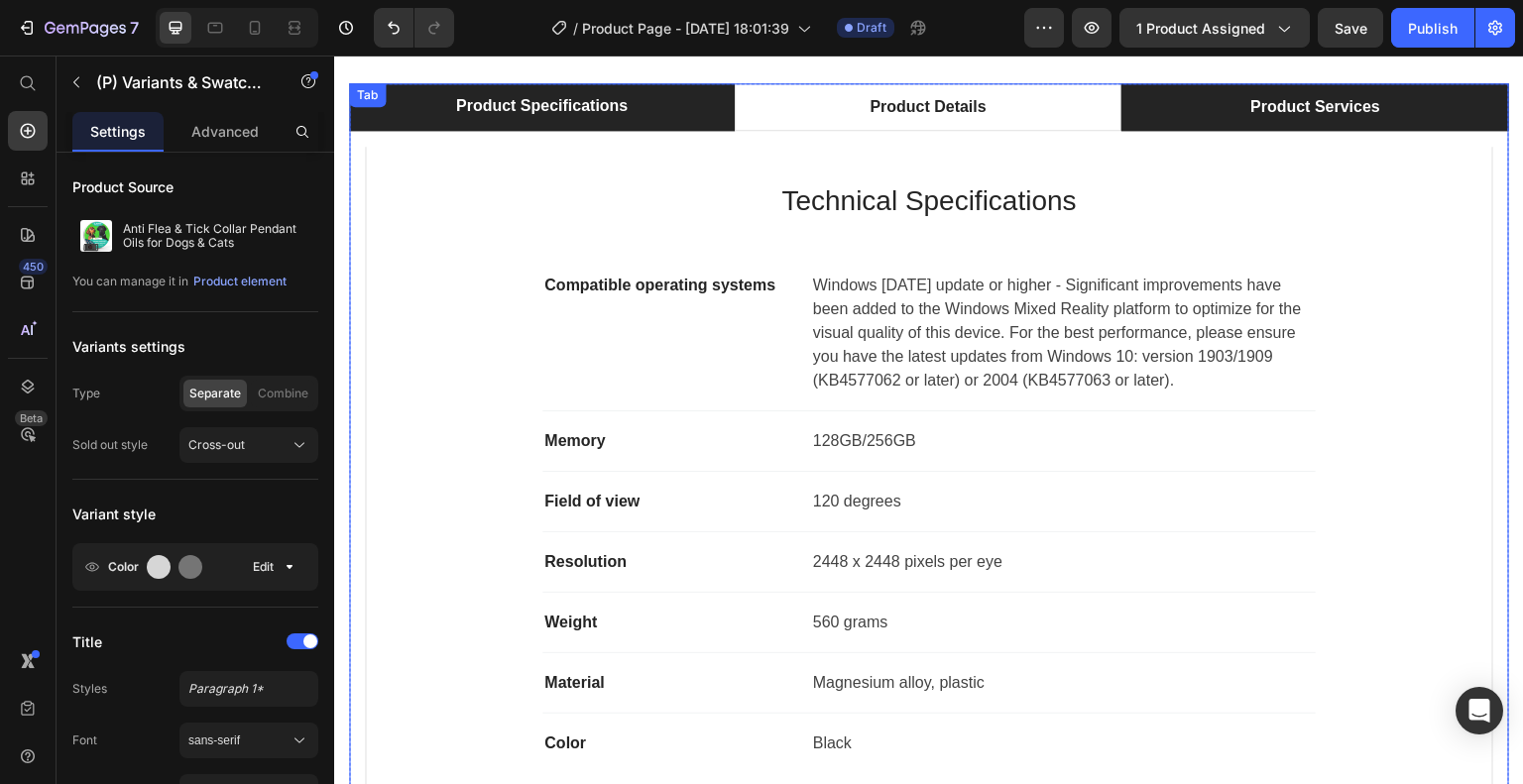 click on "Product Services" at bounding box center (1315, 107) 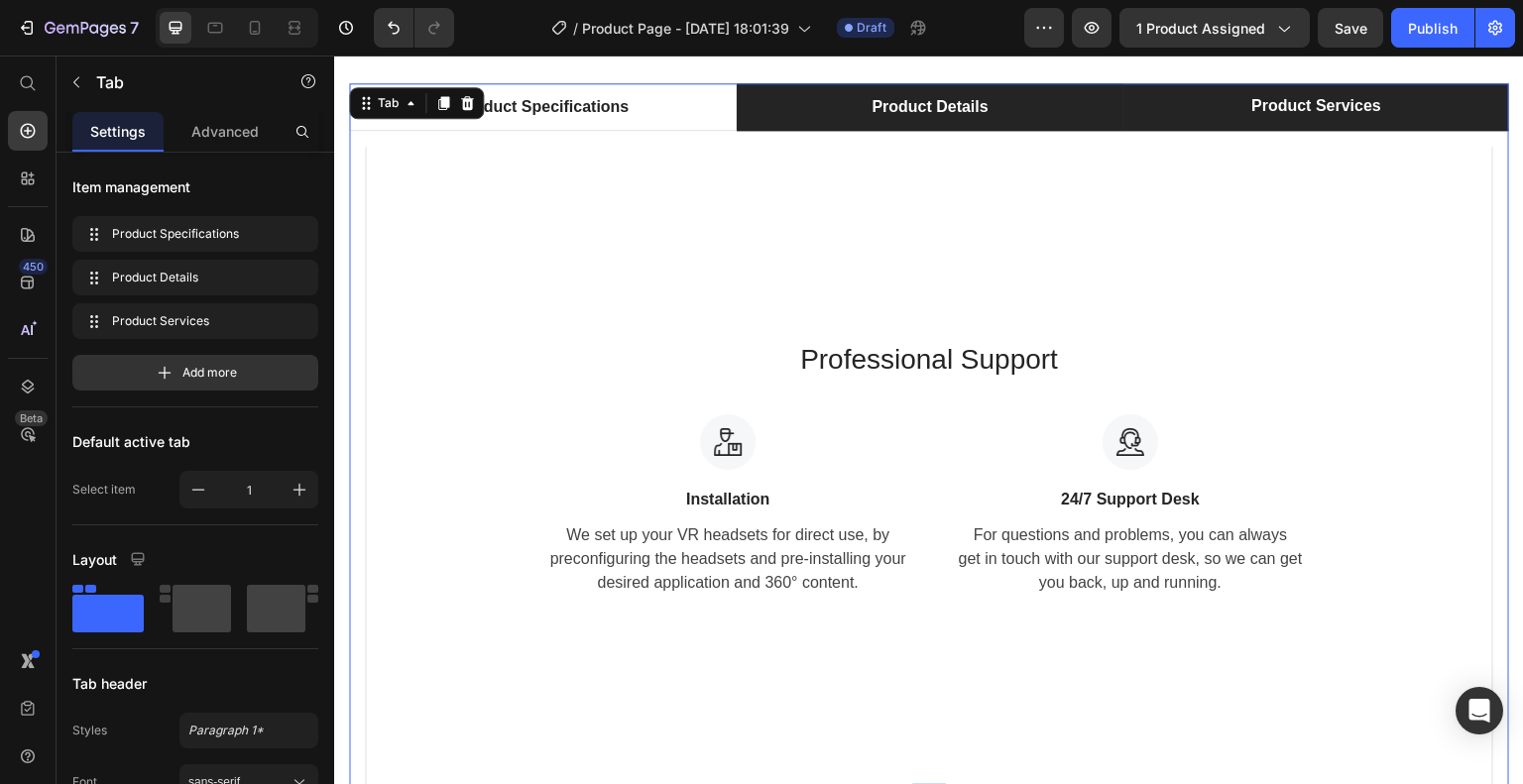 click on "Product Details" at bounding box center [930, 107] 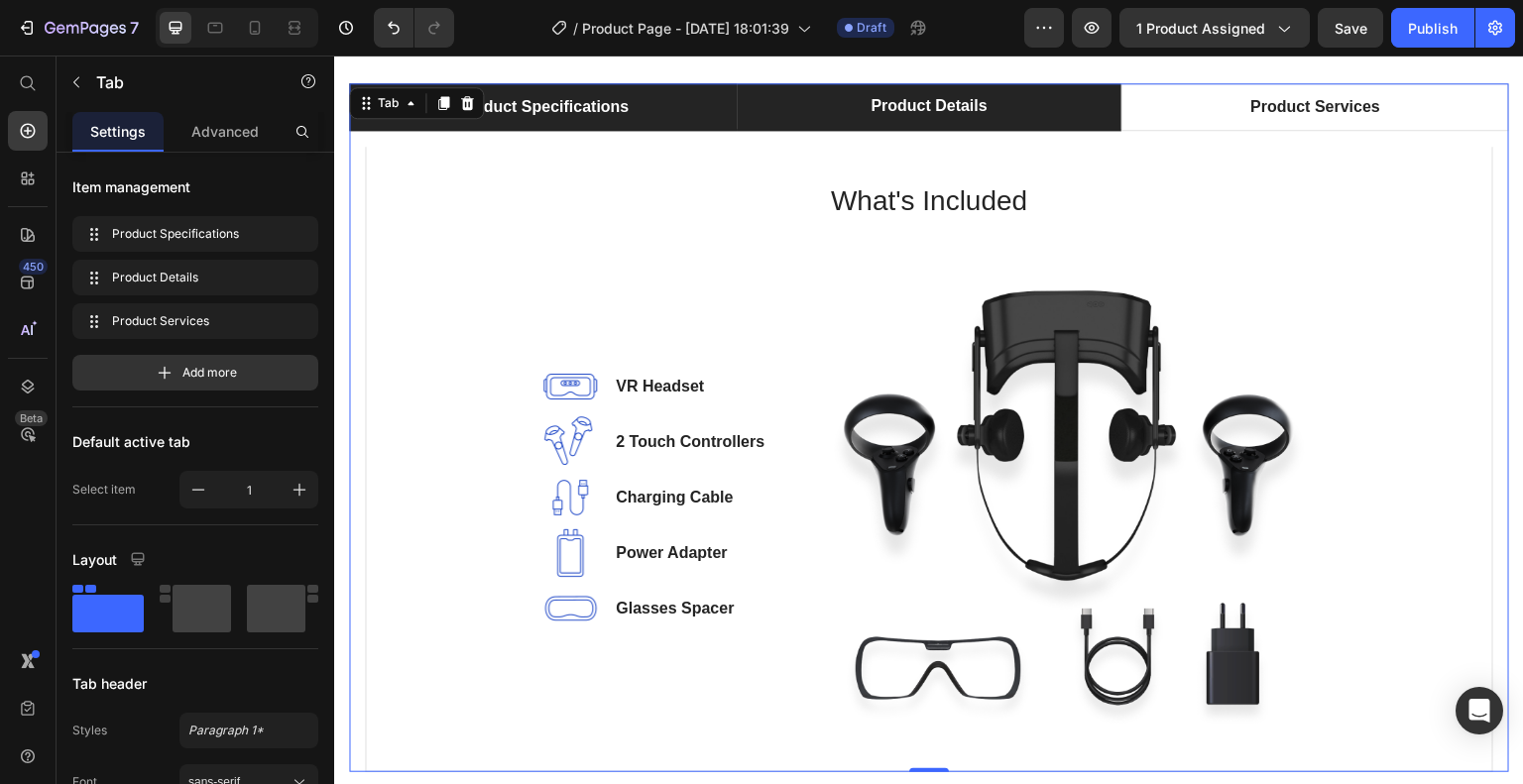 click on "Product Specifications" at bounding box center [542, 107] 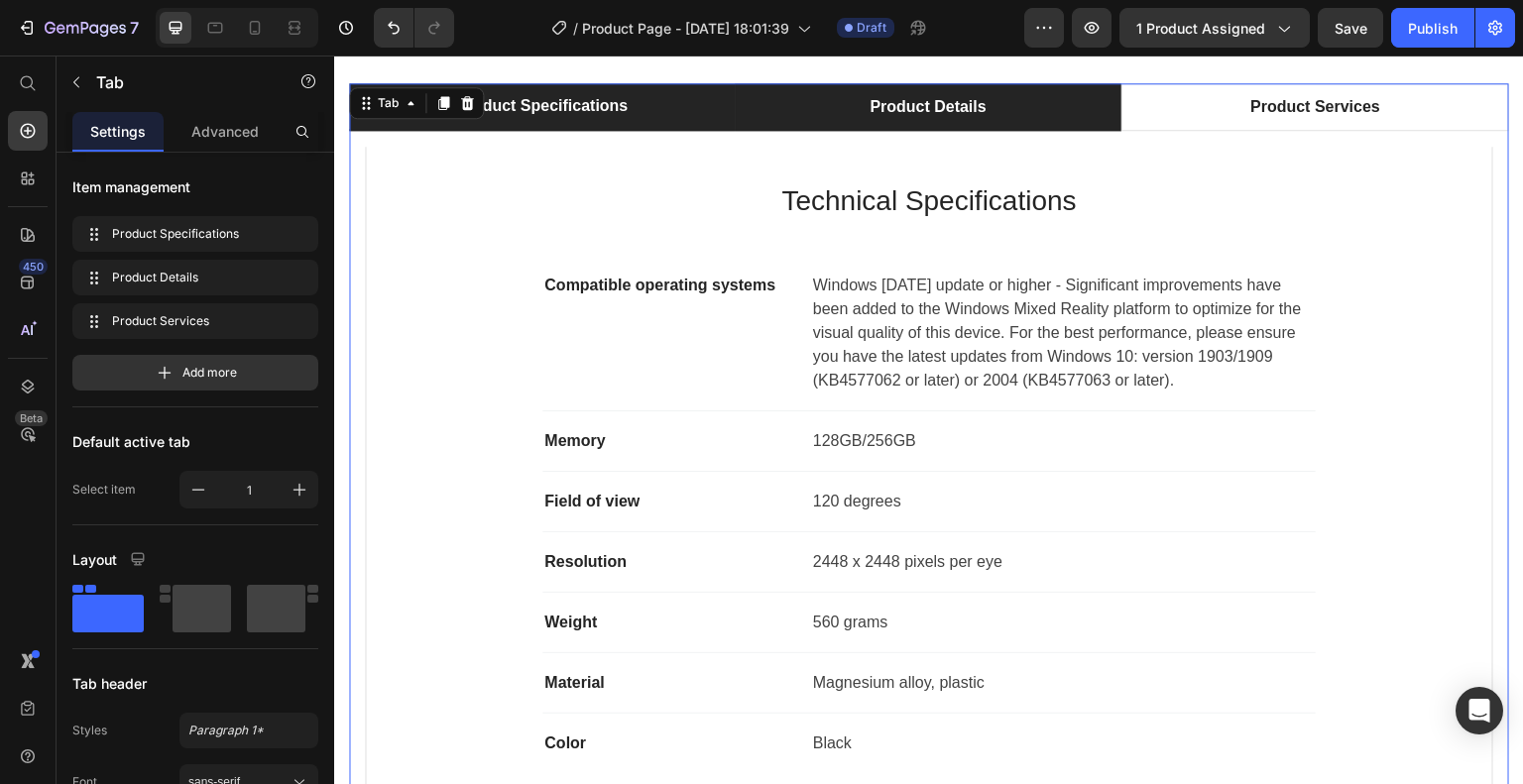 click on "Product Details" at bounding box center (928, 107) 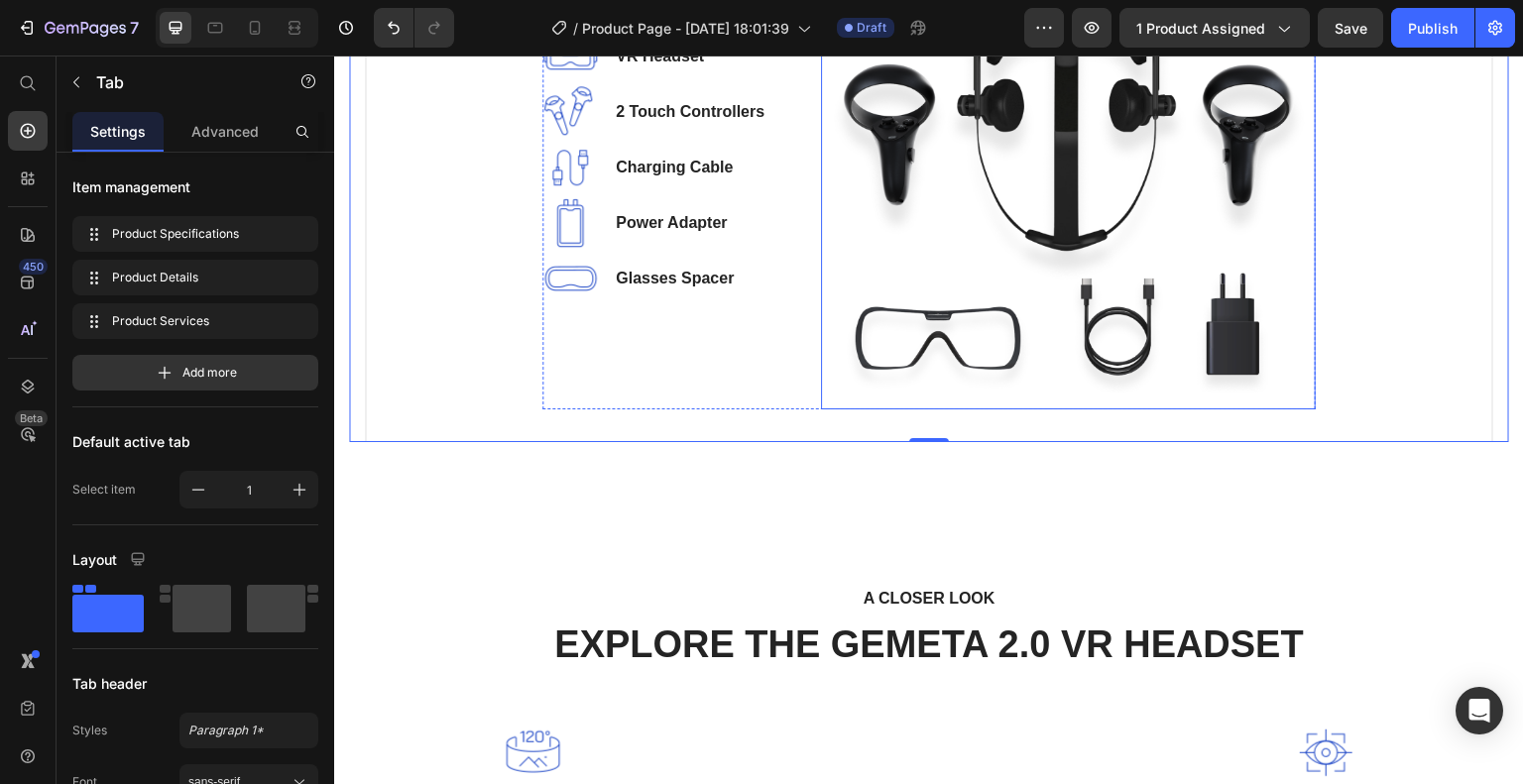 scroll, scrollTop: 1982, scrollLeft: 0, axis: vertical 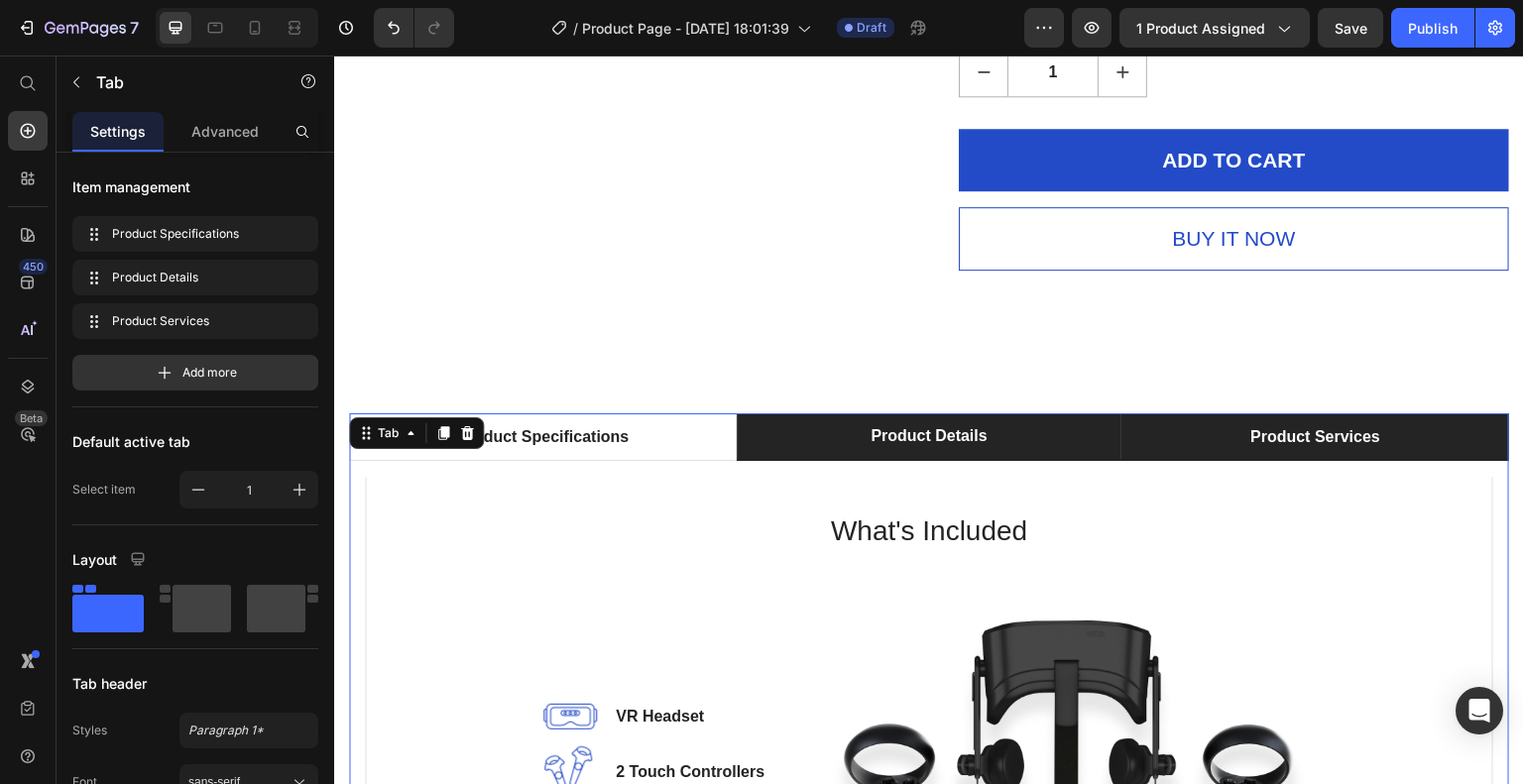 click on "Product Services" at bounding box center [1315, 437] 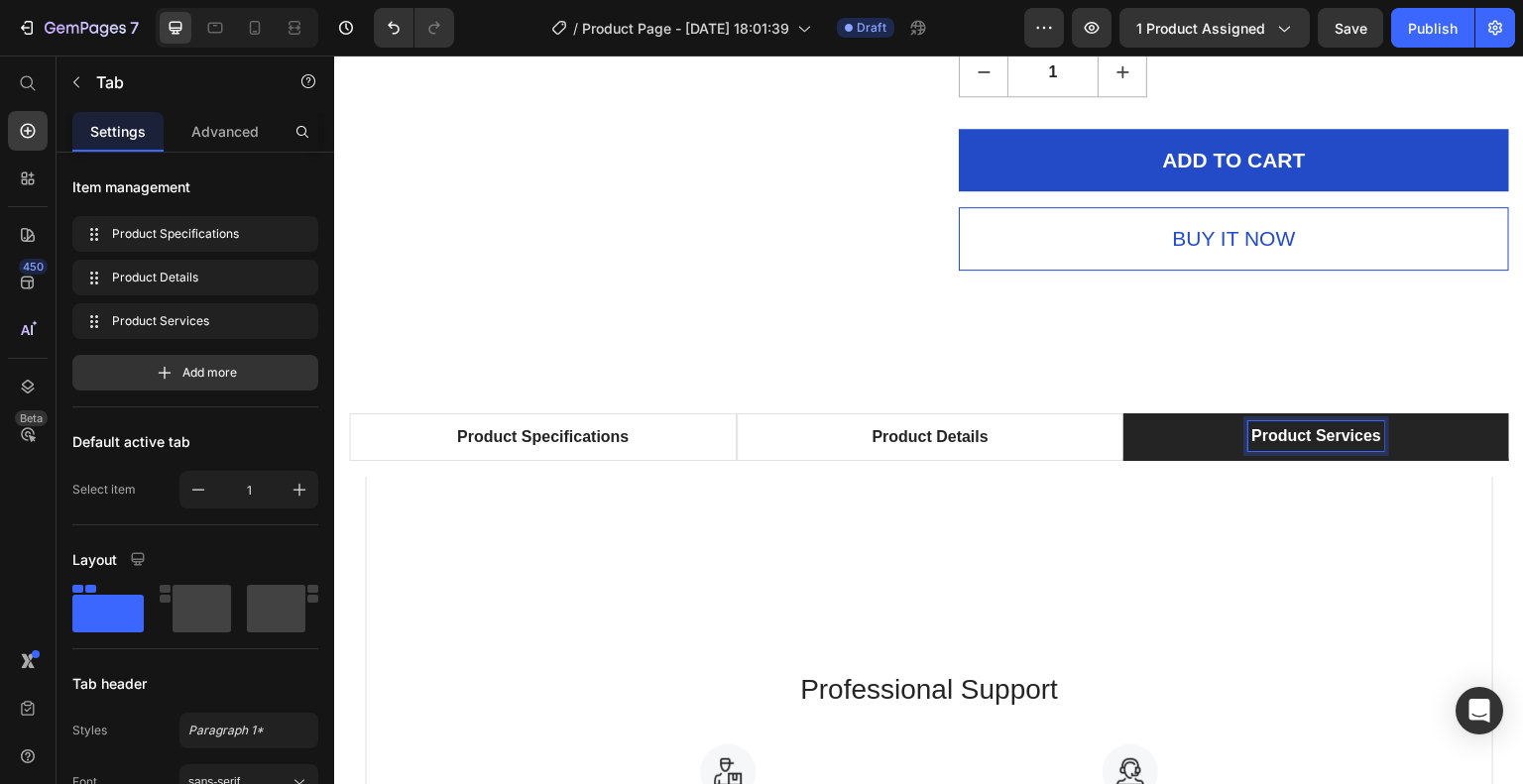 scroll, scrollTop: 990, scrollLeft: 0, axis: vertical 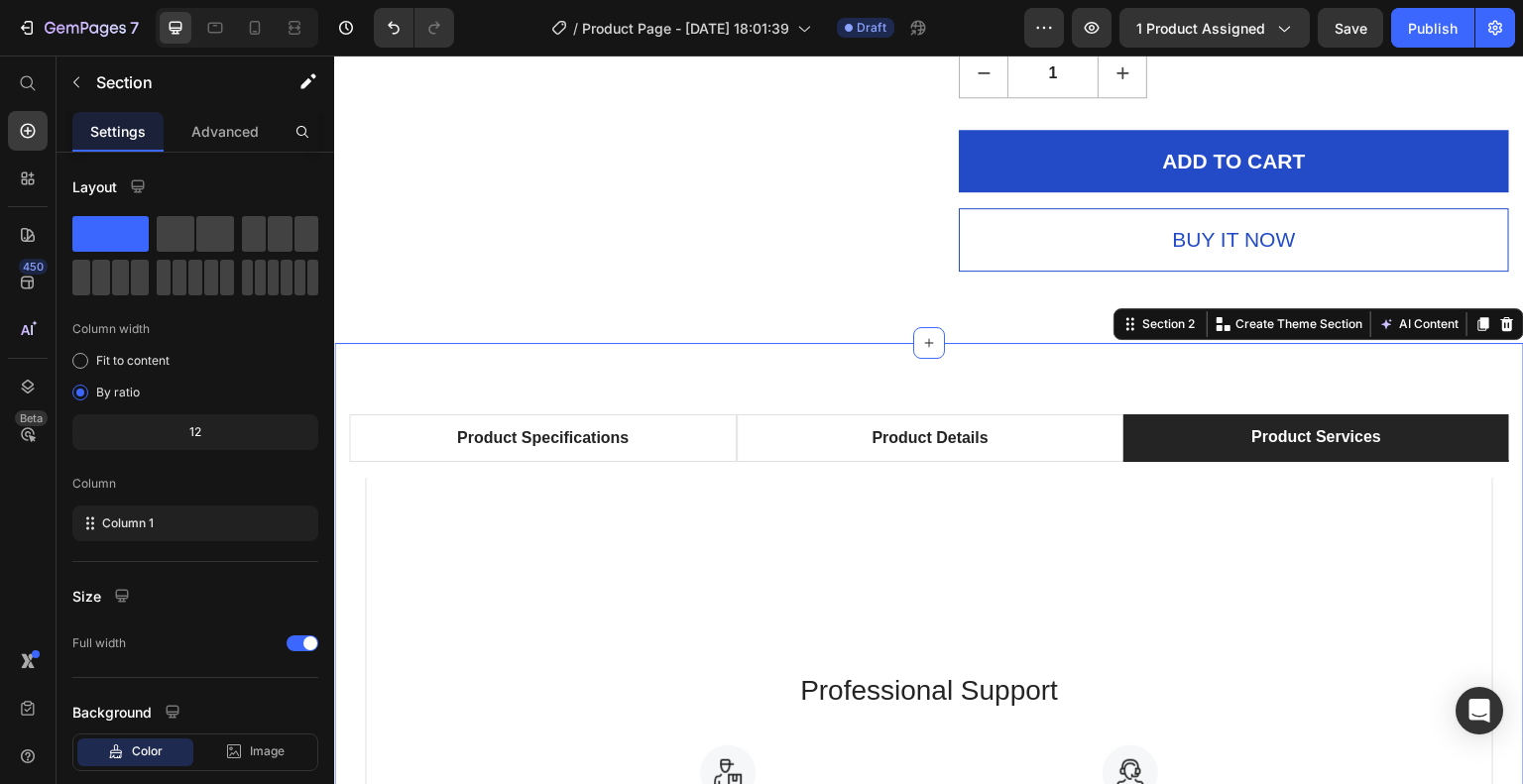 click on "Product Specifications Product Details Product Services Technical Specifications Heading Compatible operating systems Text block Windows [DATE] update or higher - Significant improvements have been added to the Windows Mixed Reality platform to optimize for the visual quality of this device. For the best performance, please ensure you have the latest updates from Windows 10: version 1903/1909 (KB4577062 or later) or 2004 (KB4577063 or later). Text block Row Memory Text block 128GB/256GB Text block Row Field of view Text block 120 degrees Text block Row Resolution Text block 2448 x 2448 pixels per eye Text block Row Weight Text block 560 grams Text block Row Material Text block Magnesium alloy, plastic Text block Row Color Text block Black Text block Row Row What's Included Heading Image VR Headset Text block Image 2 Touch Controllers Text block Image Charging Cable Text block Image Power Adapter Text block Image Glasses Spacer Text block Icon List Image Row Row Professional Support Heading Image Image" at bounding box center [929, 766] 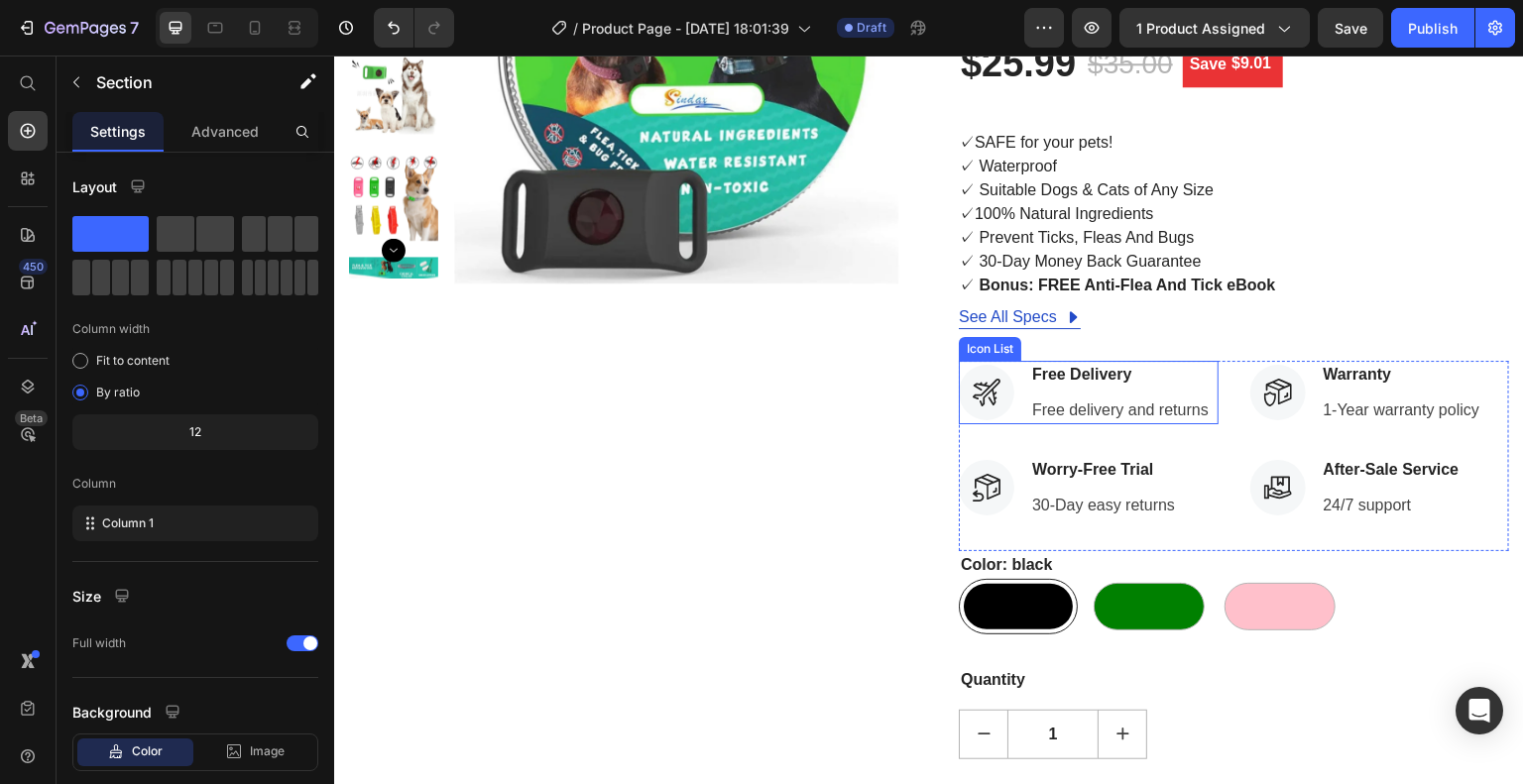 scroll, scrollTop: 0, scrollLeft: 0, axis: both 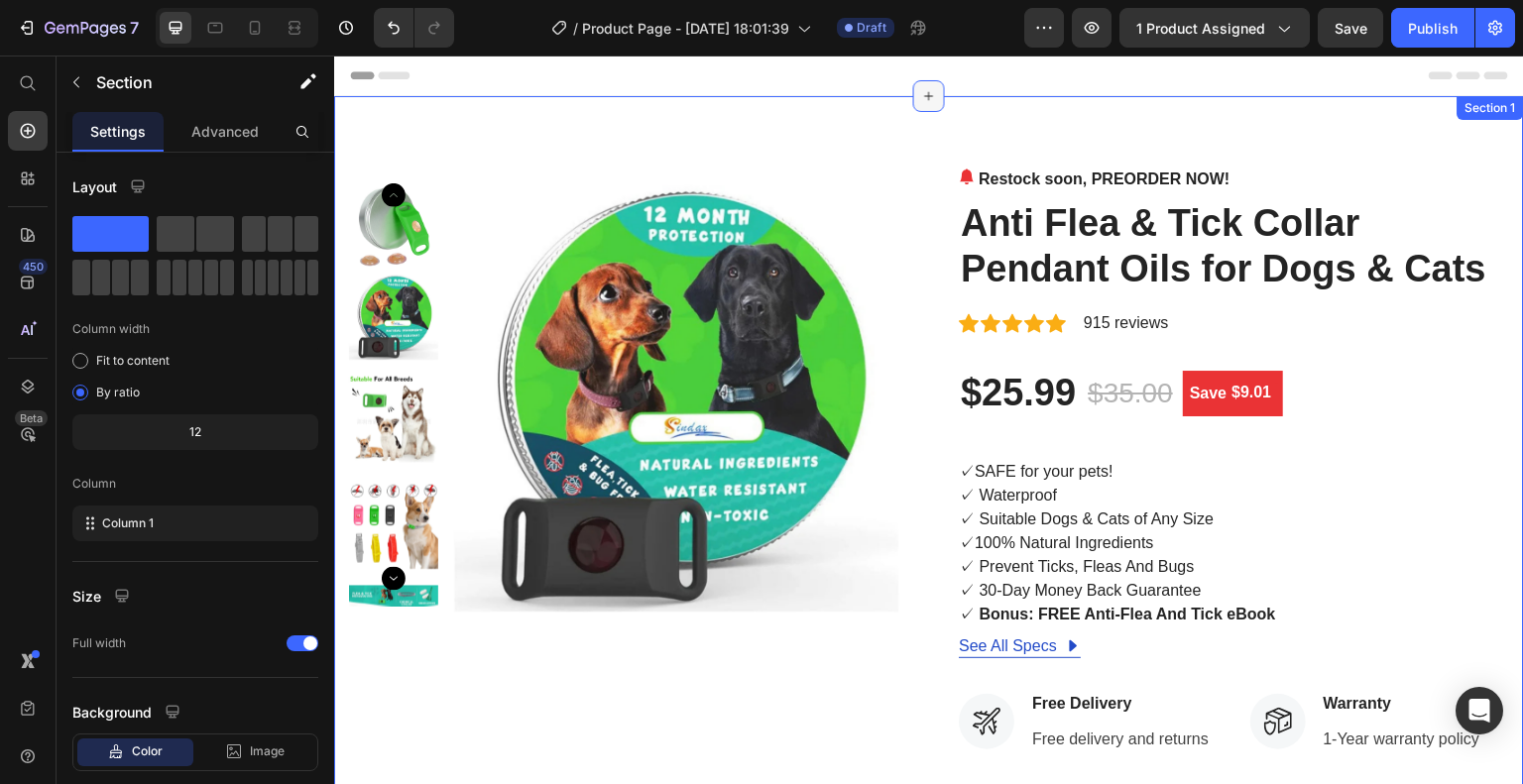 click 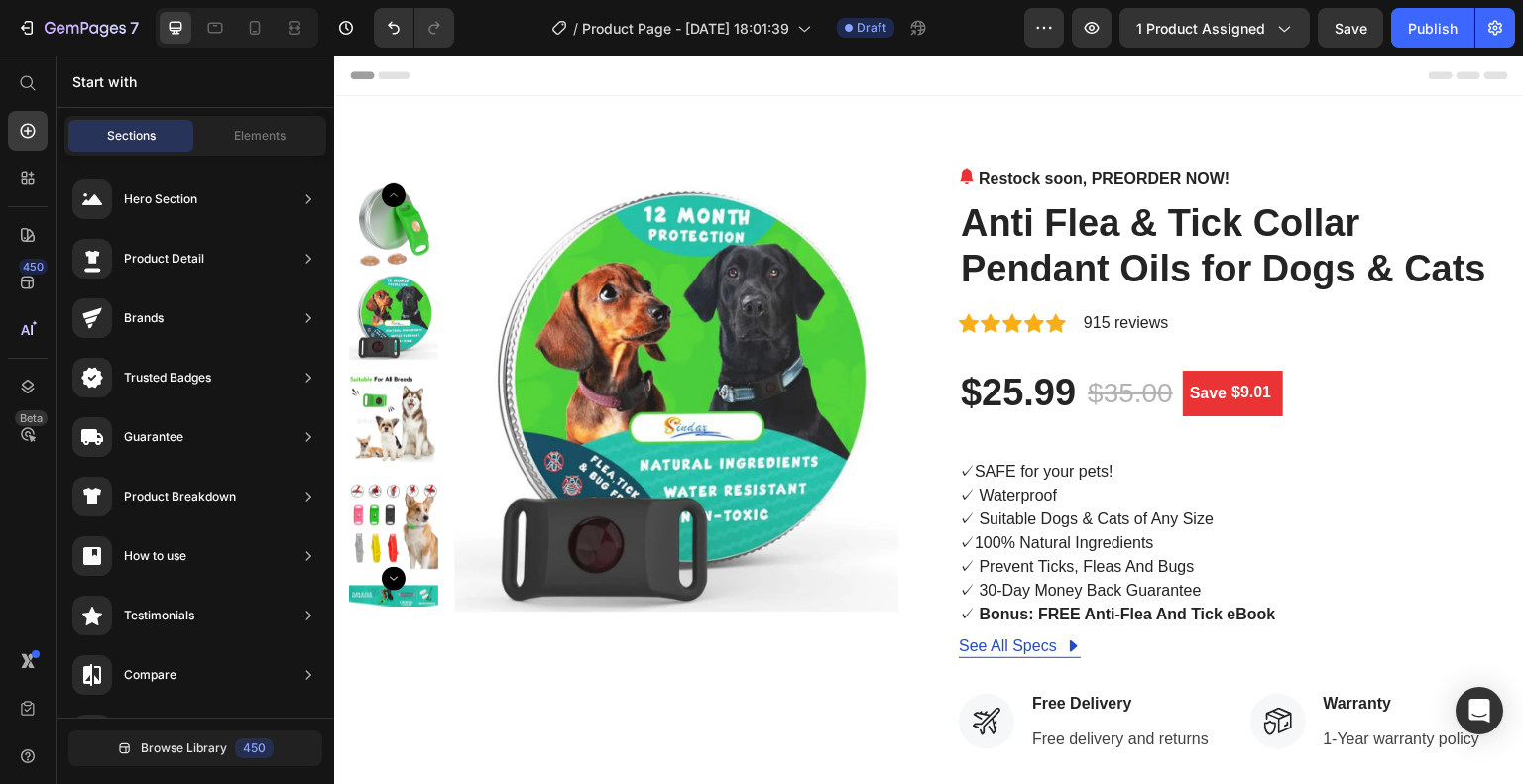 click on "Header" at bounding box center (929, 75) 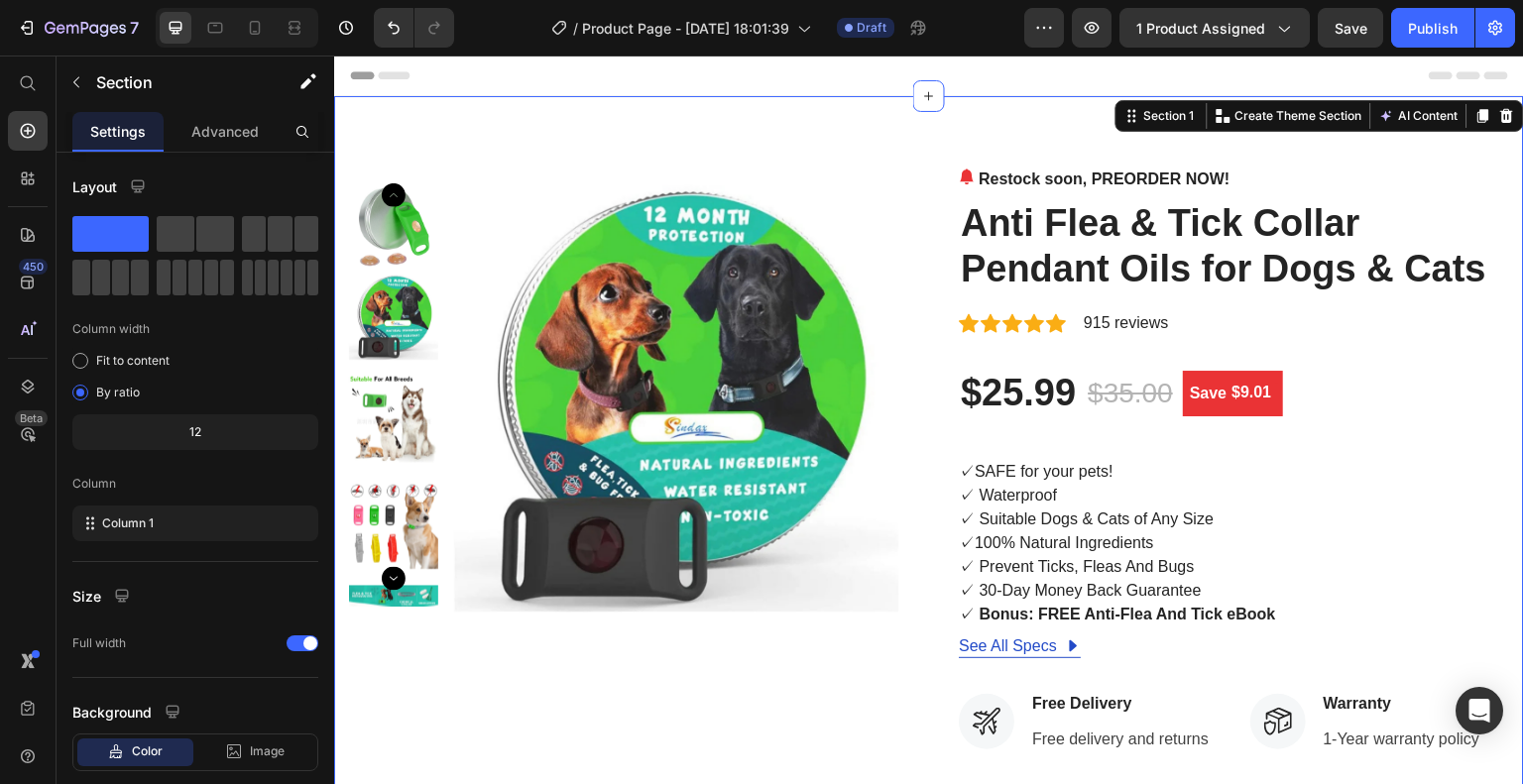 click on "Product Images
Restock soon, PREORDER NOW! (P) Stock Counter Anti Flea & Tick Collar Pendant Oils for Dogs & Cats (P) Title
Icon
Icon
Icon
Icon
Icon Icon List Hoz 915 reviews Text block Row $25.99 (P) Price $35.00 (P) Price Save $9.01 (P) Tag Row ✓  SAFE for your pets! ✓ Waterproof ✓   Suitable Dogs & Cats of Any Size ✓  100% Natural Ingredients ✓   Prevent Ticks, Fleas And Bugs ✓   30-Day Money Back Guarantee ✓   Bonus: FREE Anti-Flea And Tick eBook (P) Description
See All Specs Button Row
Icon Free Delivery Text block Free delivery and returns Text block Icon List
Icon Worry-Free Trial Text block 30-Day easy returns Text block Icon List
Icon Warranty Text block 1-Year warranty policy Text block Icon List
Icon After-Sale Service Text block 24/7 support Text block Icon List Row Color: black" at bounding box center (929, 715) 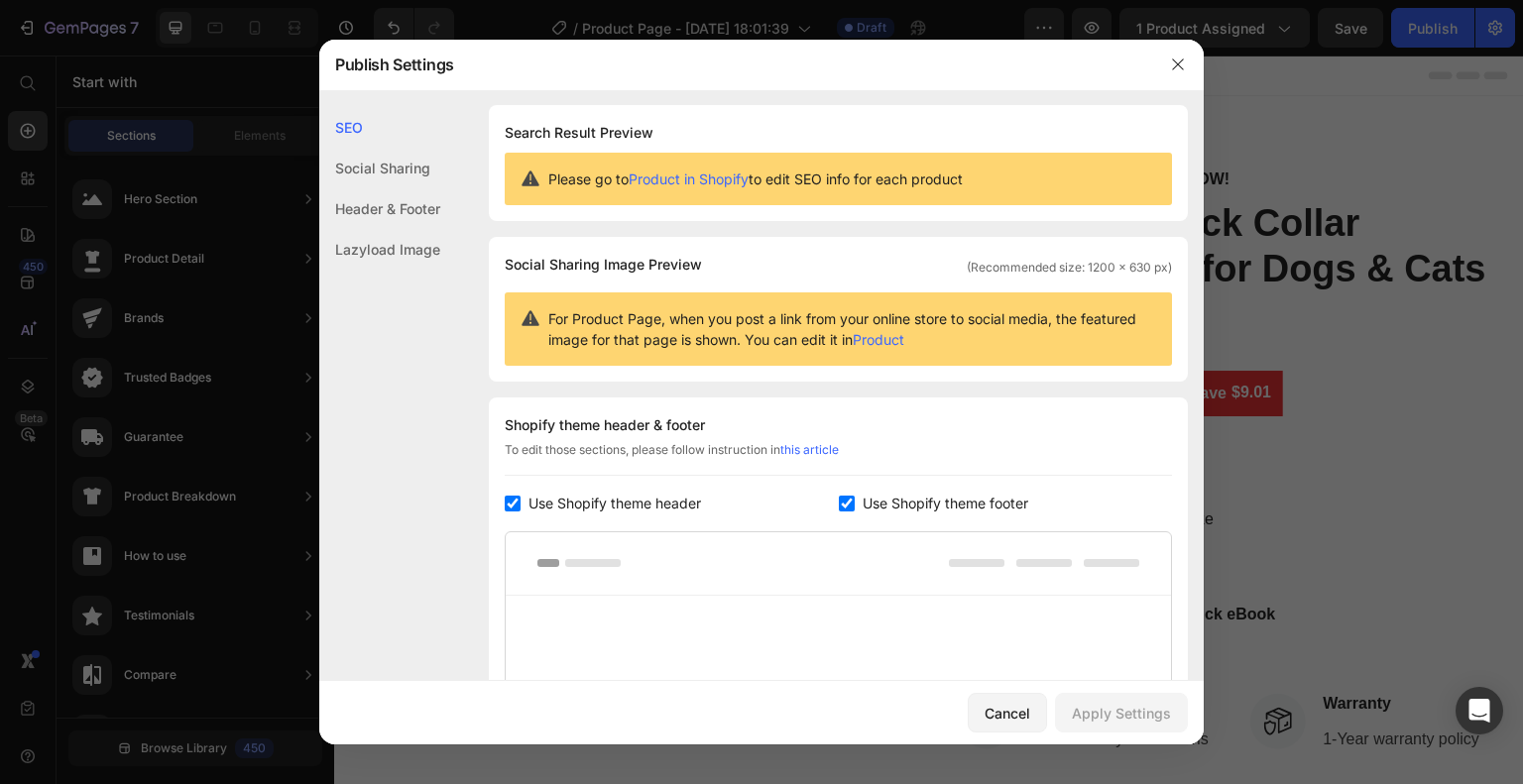 scroll, scrollTop: 0, scrollLeft: 0, axis: both 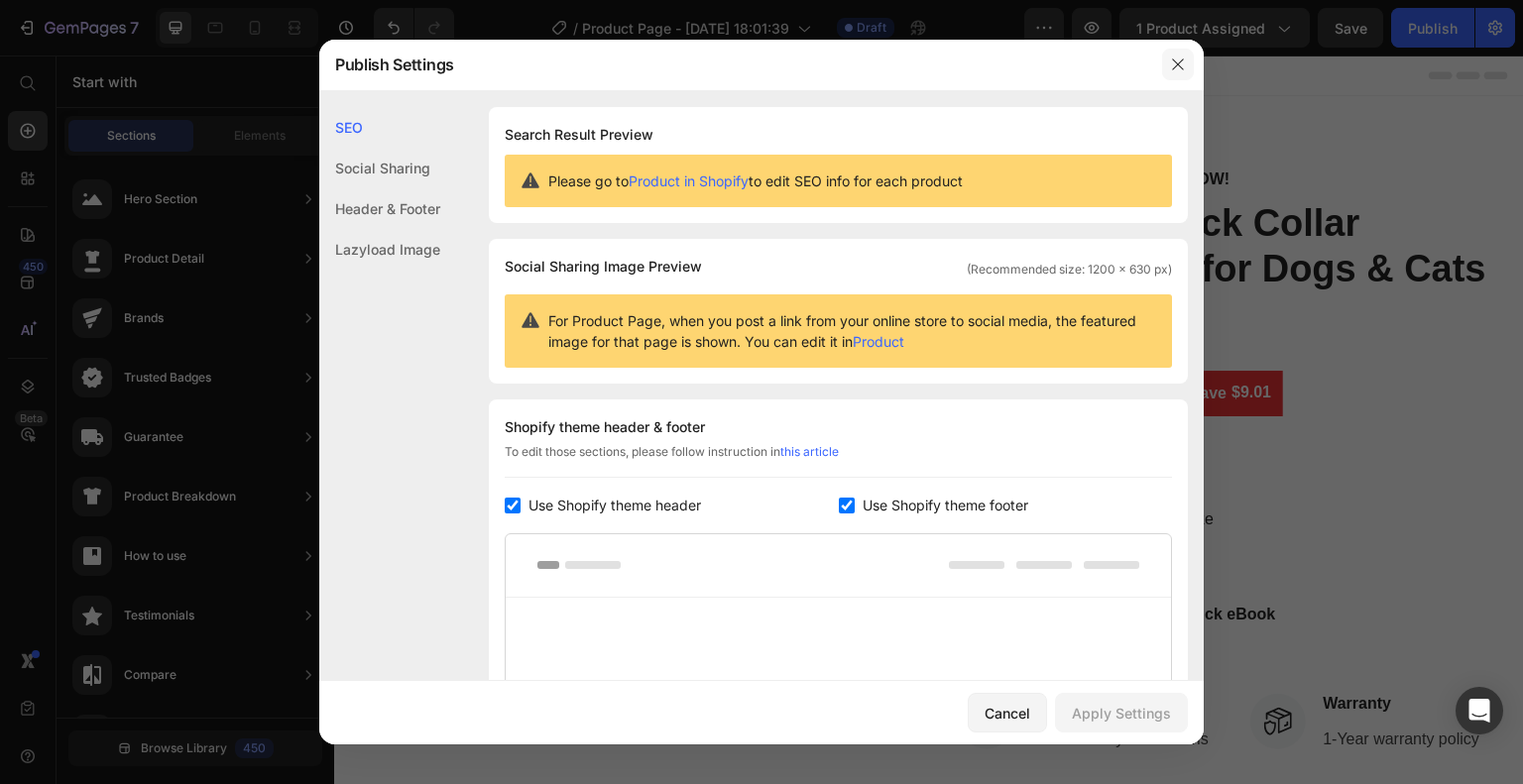 click at bounding box center [1178, 64] 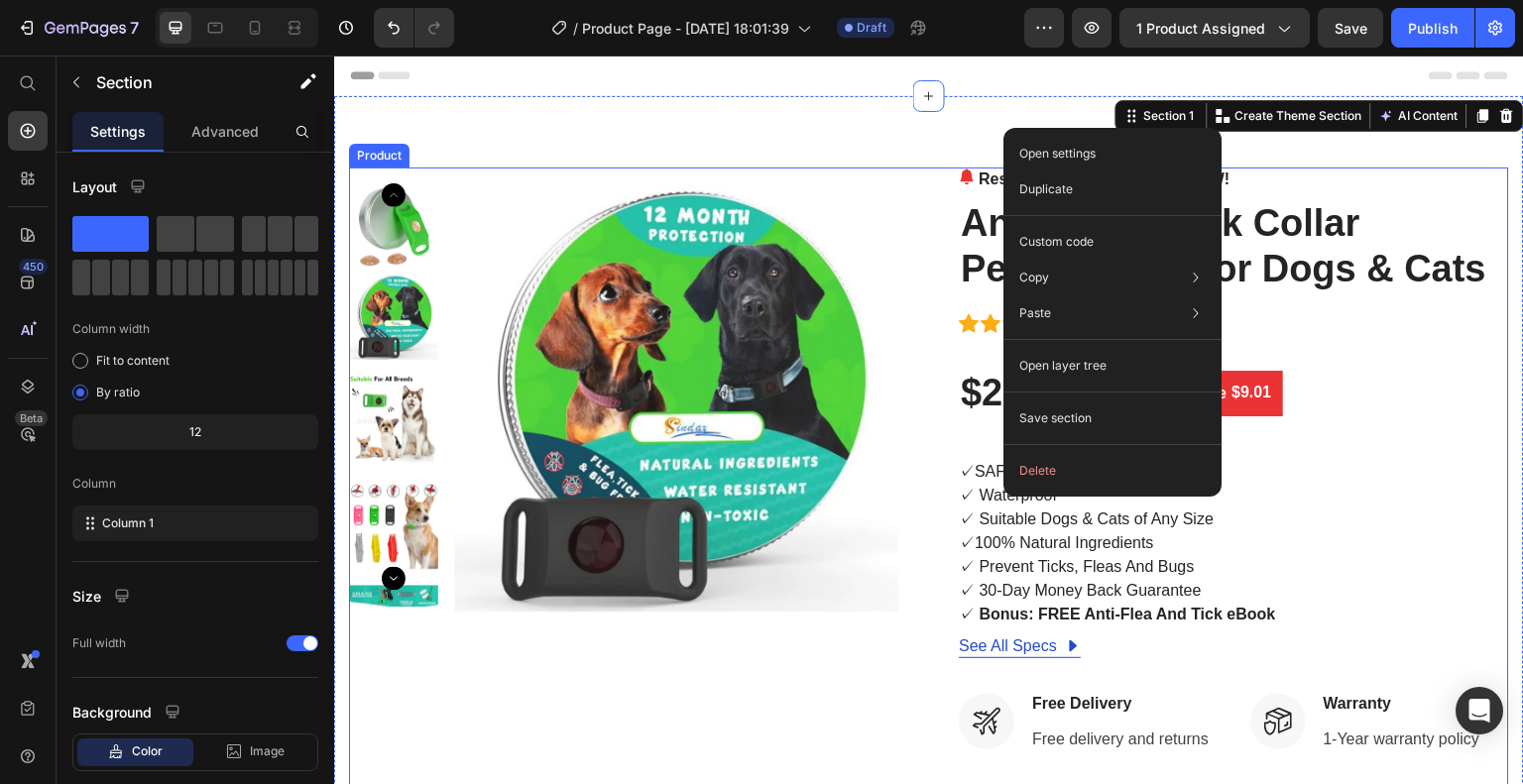 click on "Product Images
Restock soon, PREORDER NOW! (P) Stock Counter Anti Flea & Tick Collar Pendant Oils for Dogs & Cats (P) Title
Icon
Icon
Icon
Icon
Icon Icon List Hoz 915 reviews Text block Row $25.99 (P) Price $35.00 (P) Price Save $9.01 (P) Tag Row ✓  SAFE for your pets! ✓ Waterproof ✓   Suitable Dogs & Cats of Any Size ✓  100% Natural Ingredients ✓   Prevent Ticks, Fleas And Bugs ✓   30-Day Money Back Guarantee ✓   Bonus: FREE Anti-Flea And Tick eBook (P) Description
See All Specs Button Row
Icon Free Delivery Text block Free delivery and returns Text block Icon List
Icon Worry-Free Trial Text block 30-Day easy returns Text block Icon List
Icon Warranty Text block 1-Year warranty policy Text block Icon List
Icon After-Sale Service Text block 24/7 support Text block Icon List Row Color: black" at bounding box center [929, 715] 